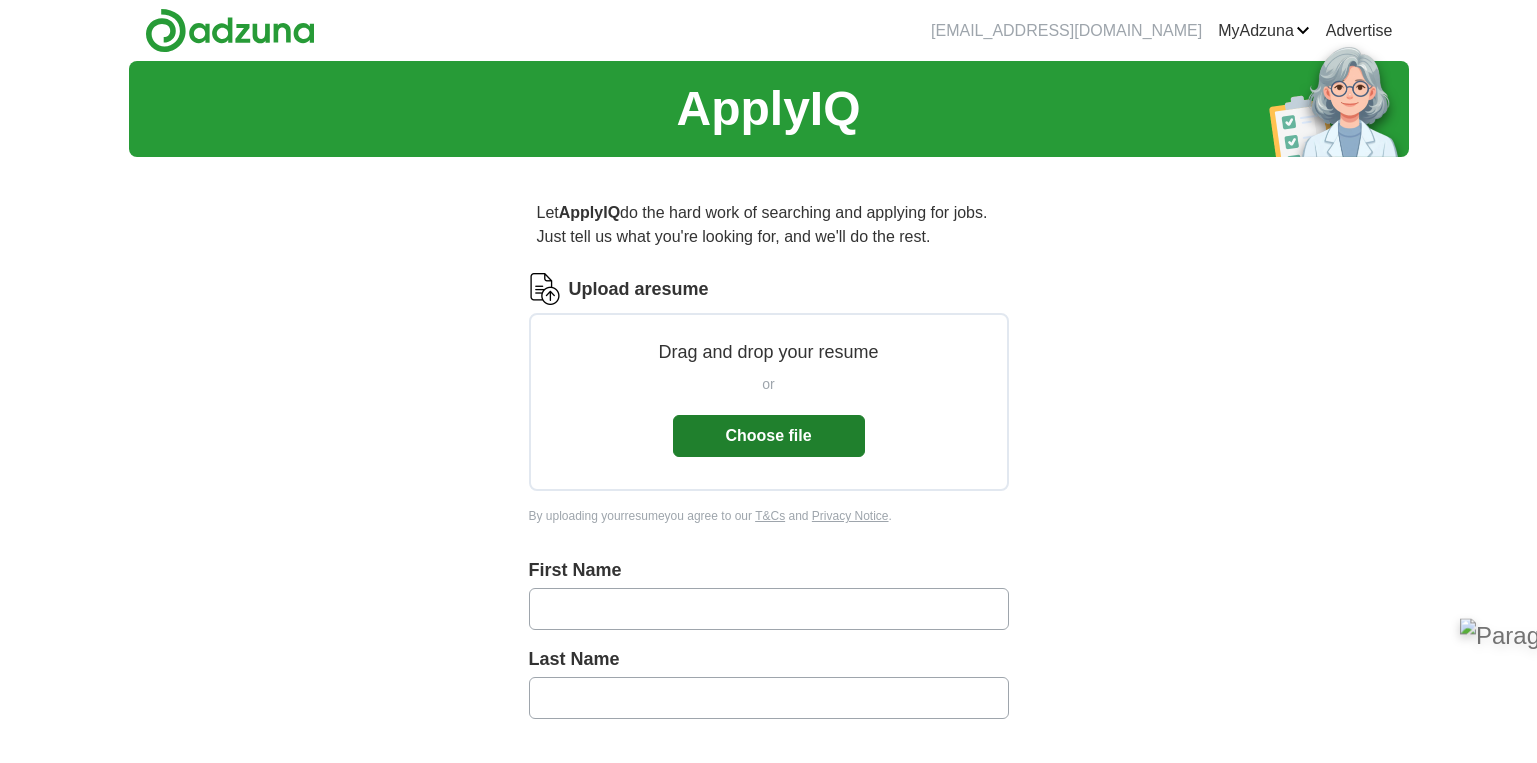 scroll, scrollTop: 200, scrollLeft: 0, axis: vertical 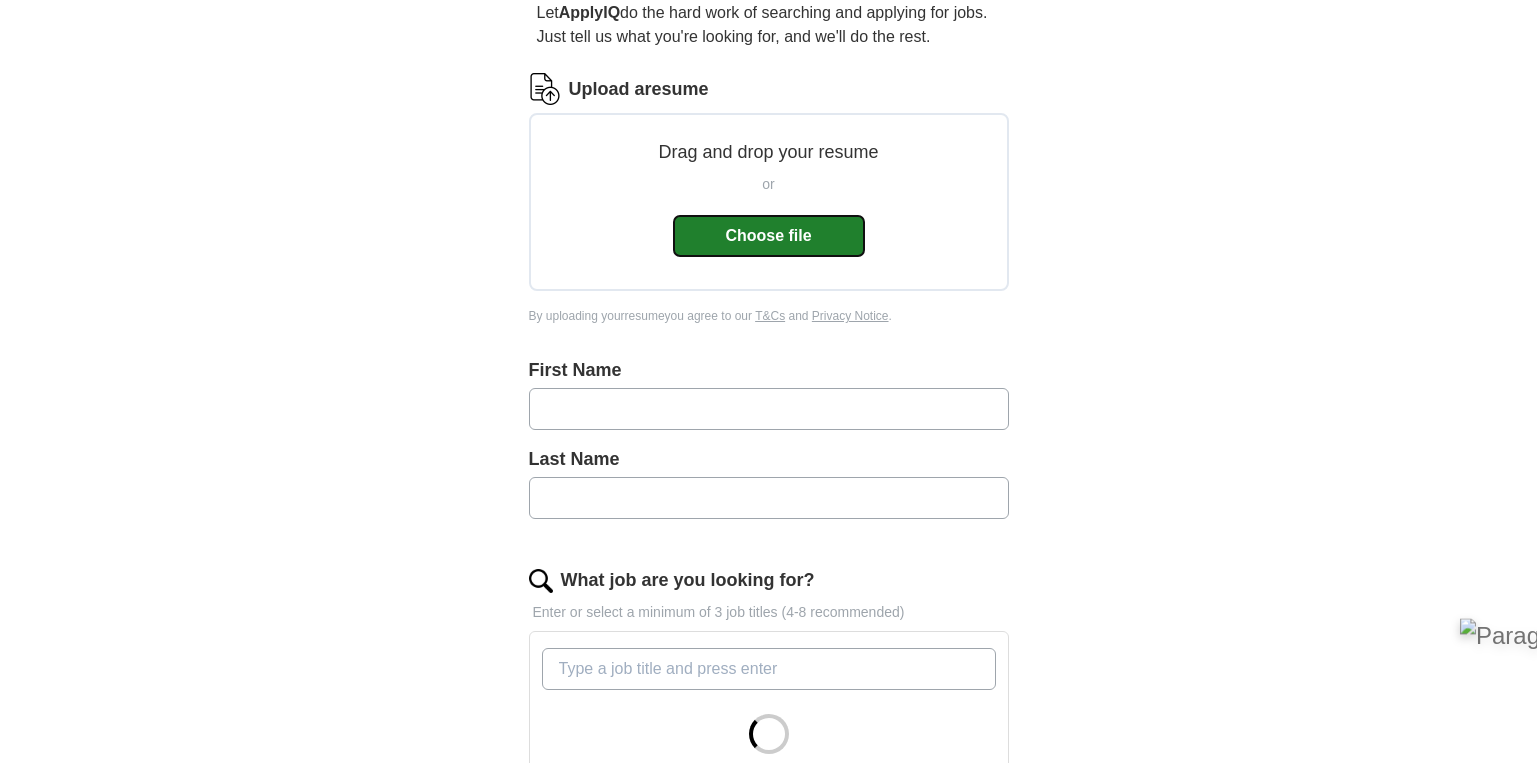 click on "Choose file" at bounding box center [769, 236] 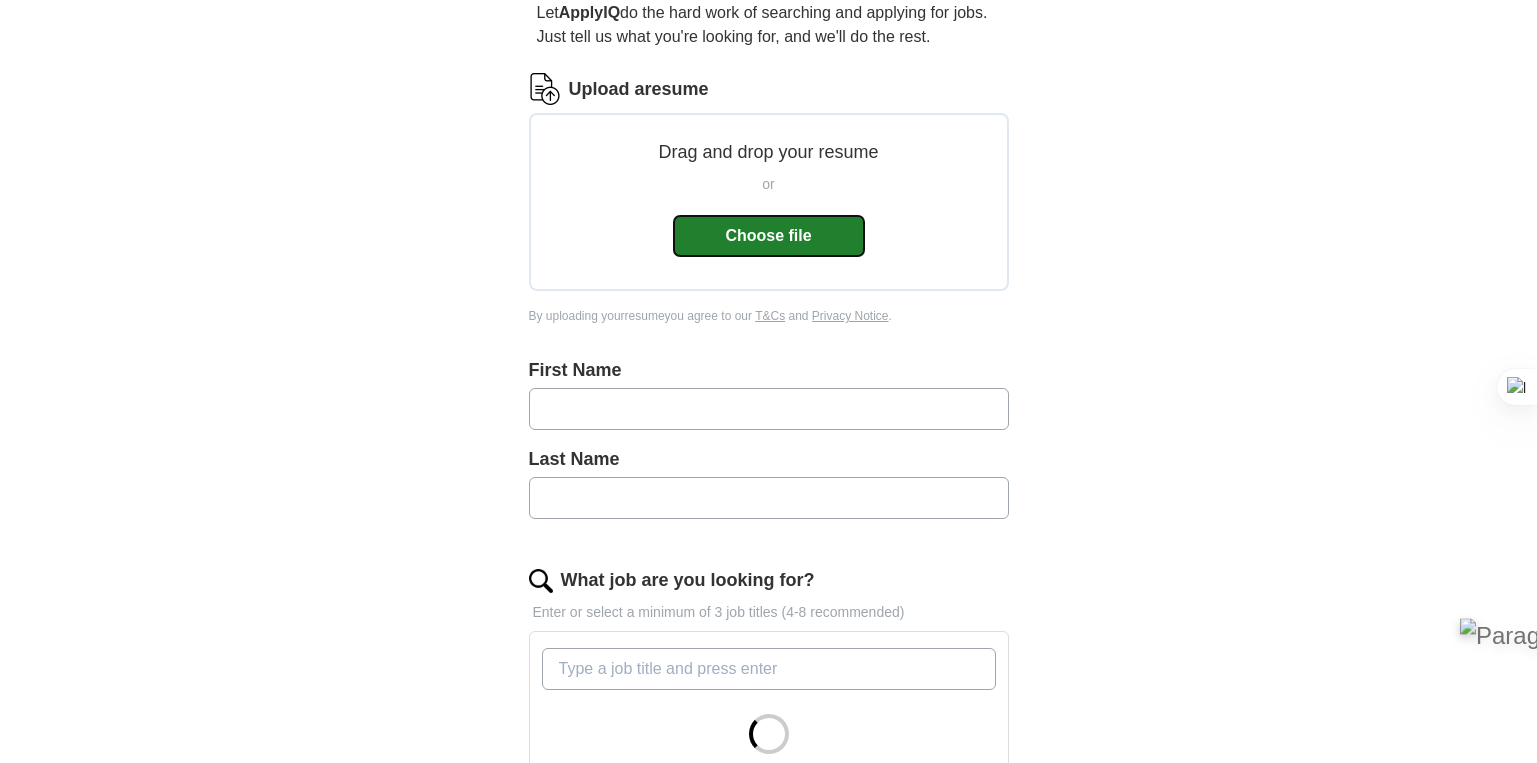 scroll, scrollTop: 200, scrollLeft: 0, axis: vertical 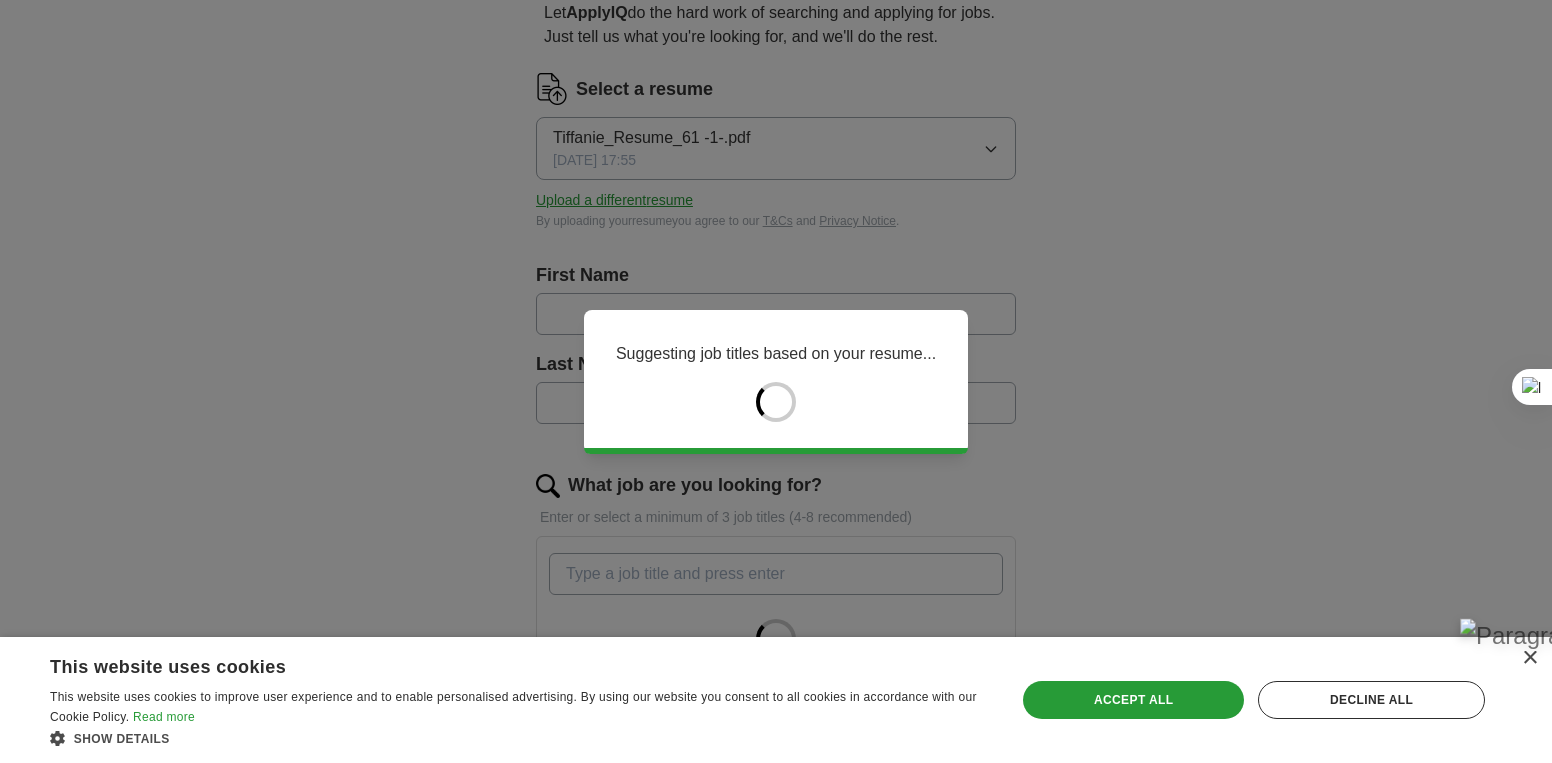 type on "********" 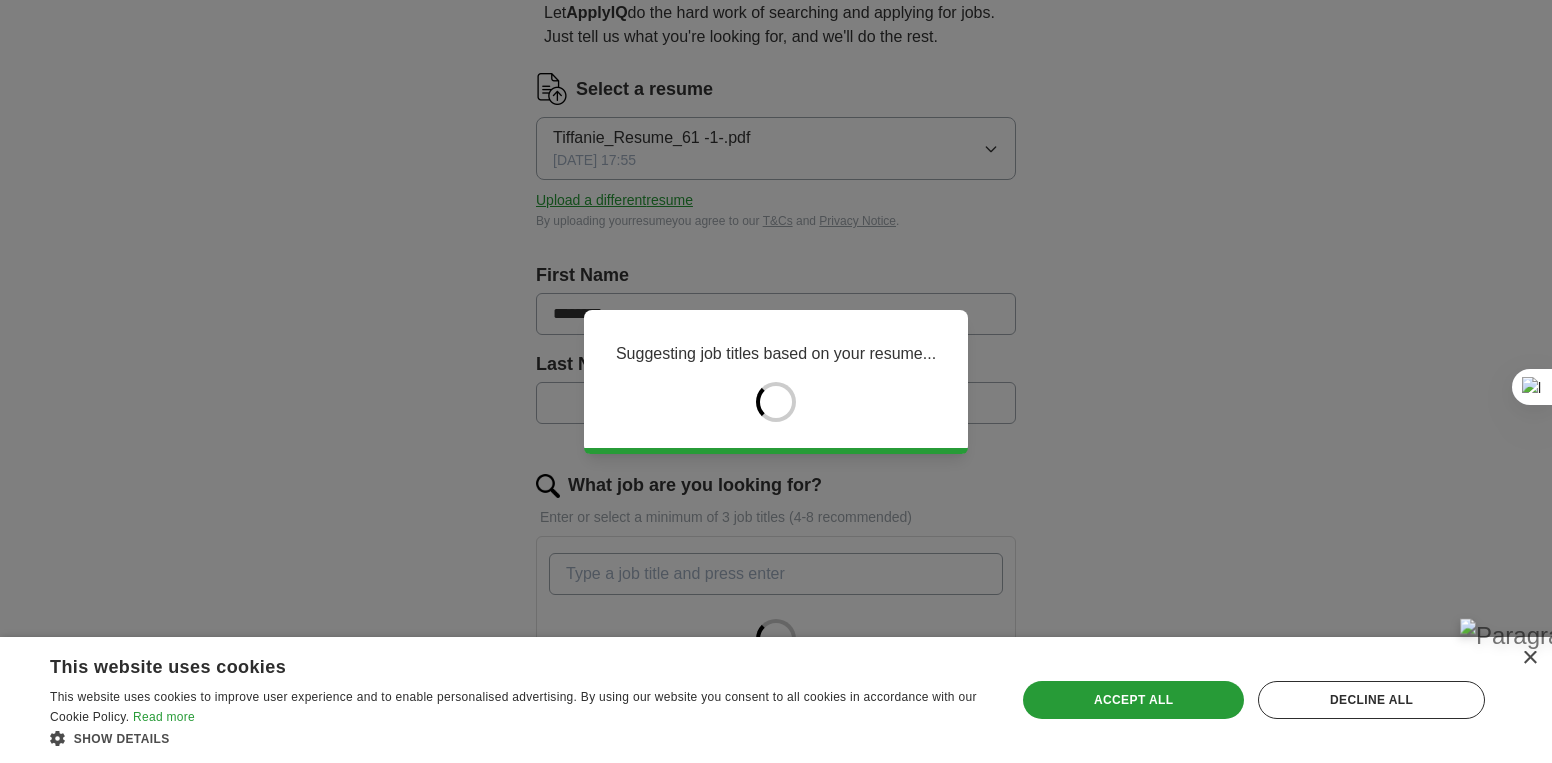 type on "*******" 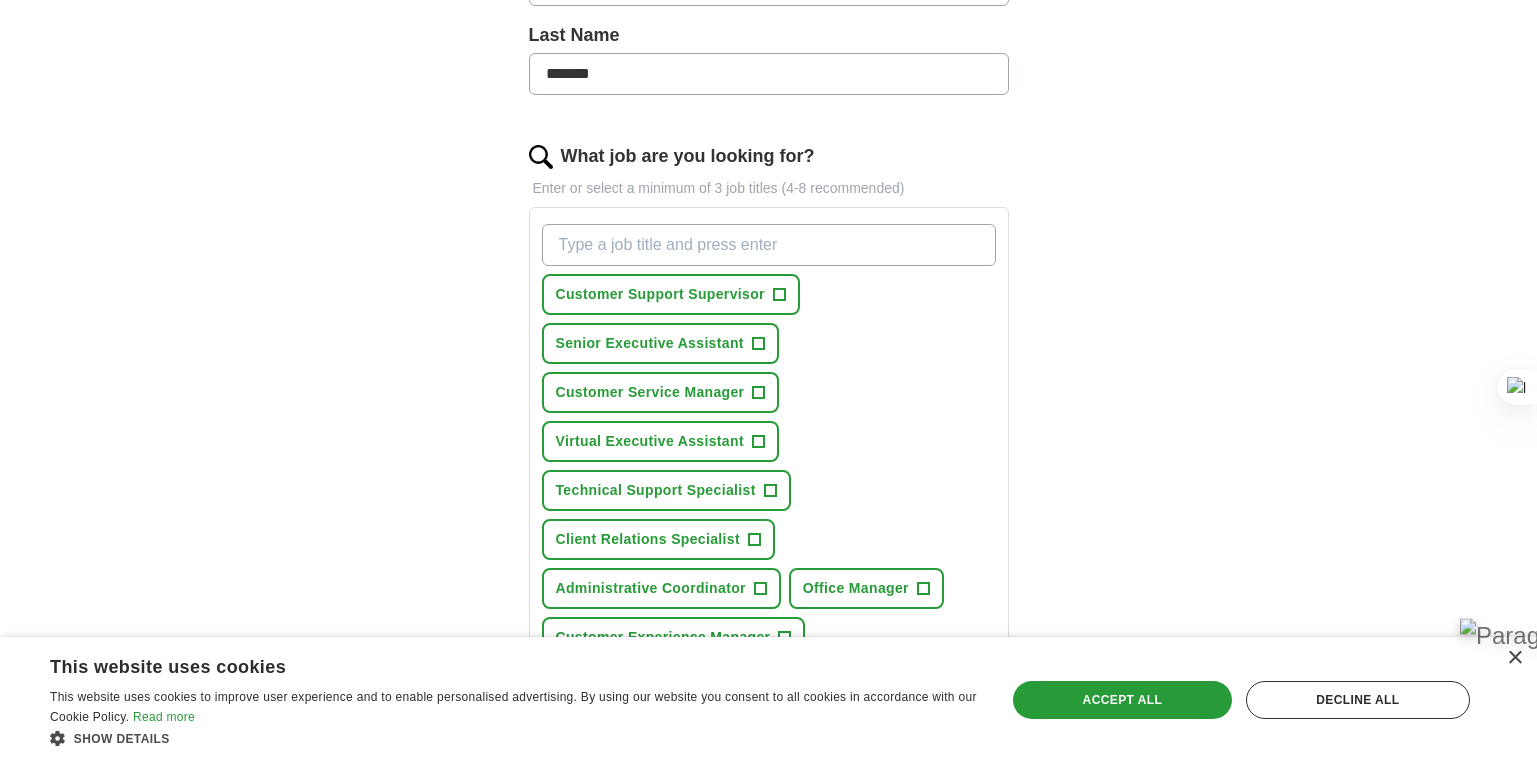 scroll, scrollTop: 600, scrollLeft: 0, axis: vertical 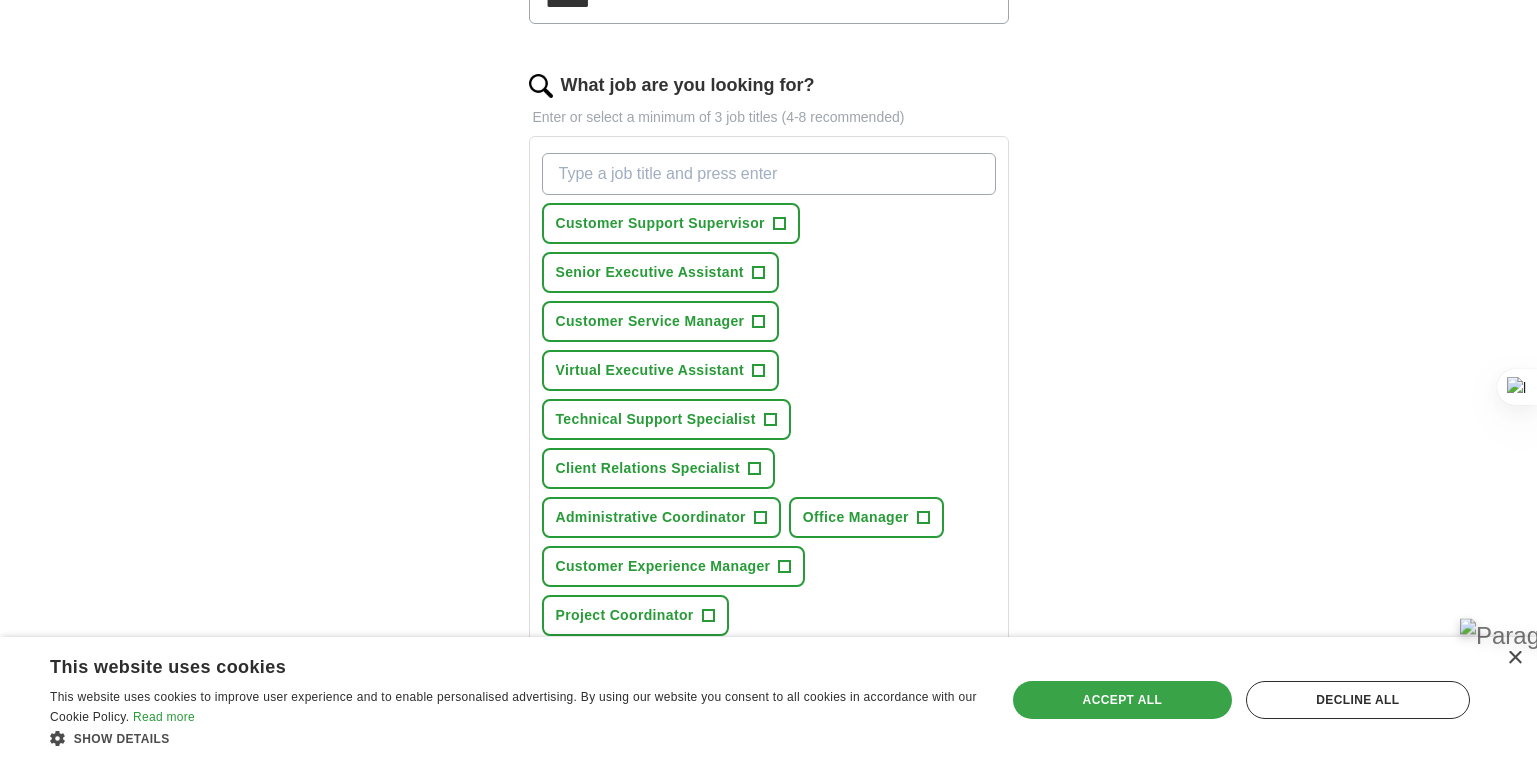 click on "Accept all" at bounding box center [1122, 700] 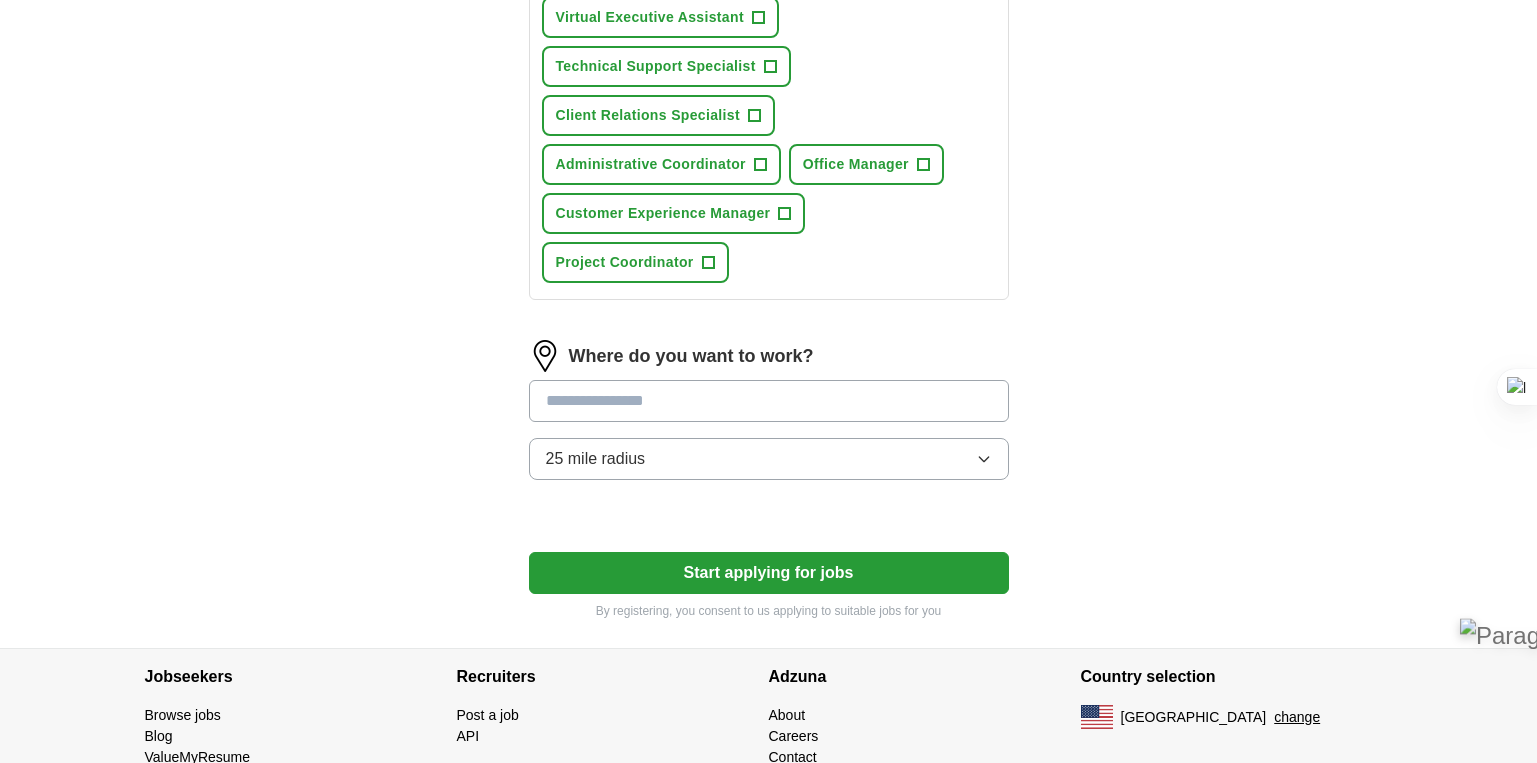 scroll, scrollTop: 1000, scrollLeft: 0, axis: vertical 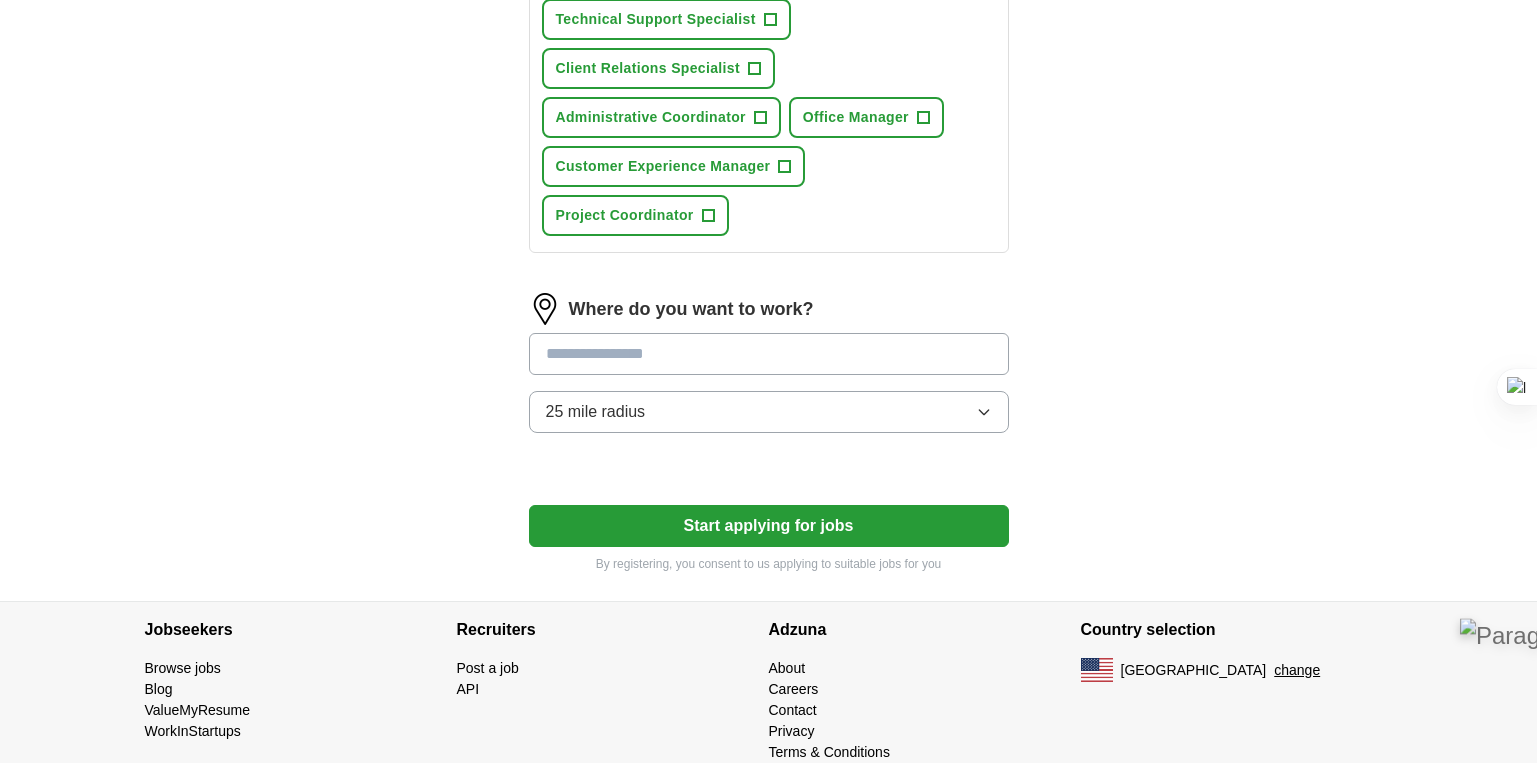 click on "+" at bounding box center (758, -127) 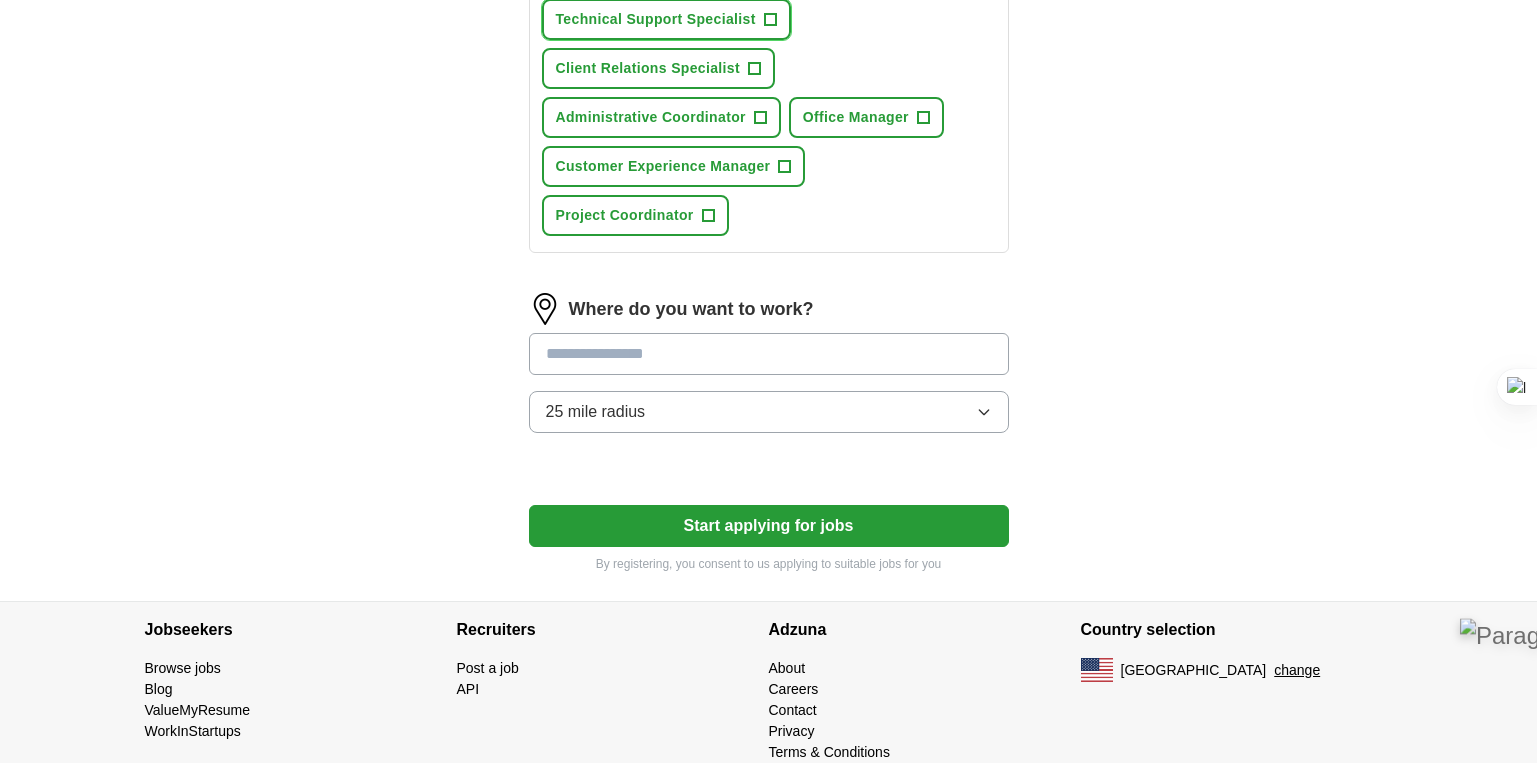 click on "+" at bounding box center [770, 20] 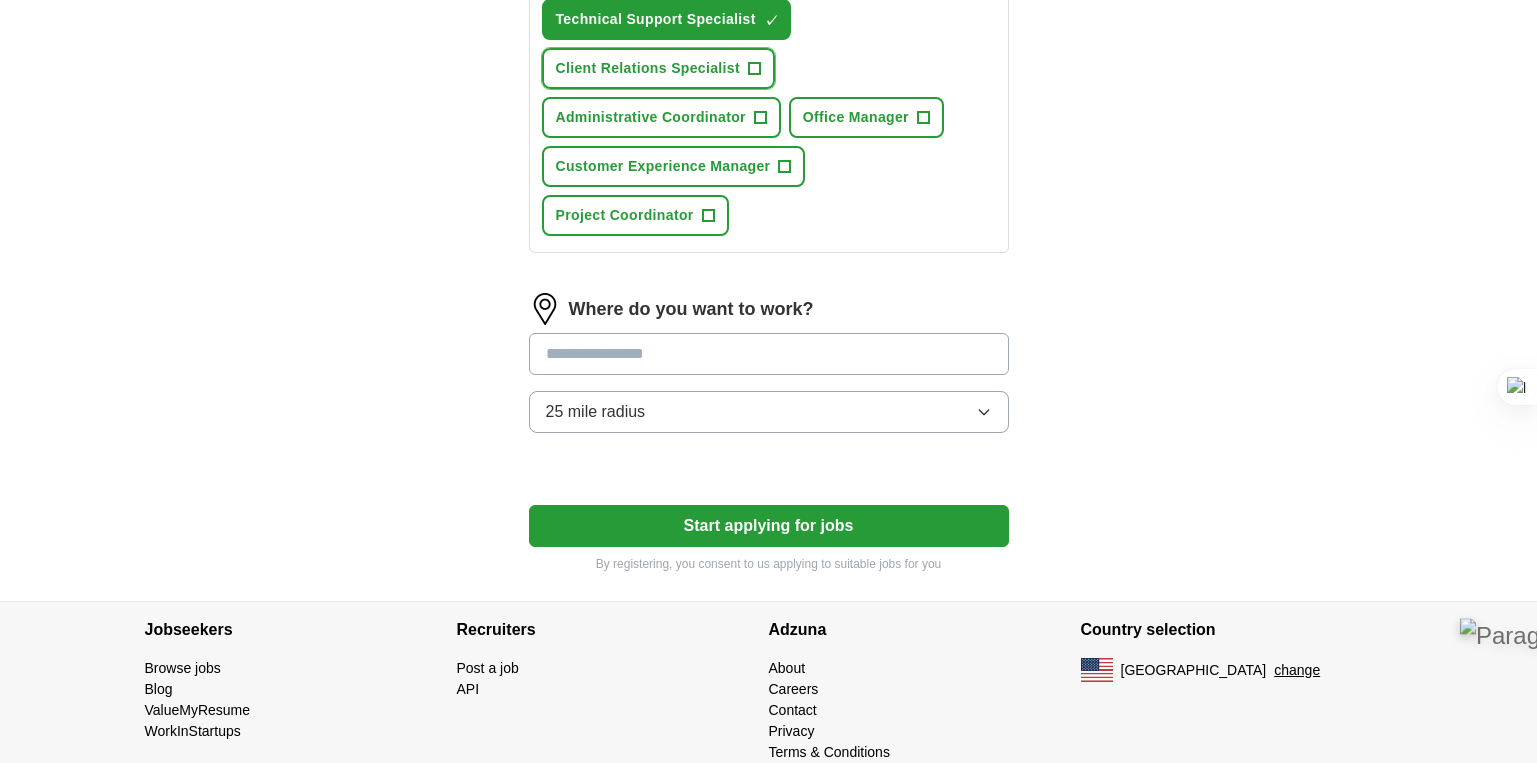 click on "Client Relations Specialist +" at bounding box center [659, 68] 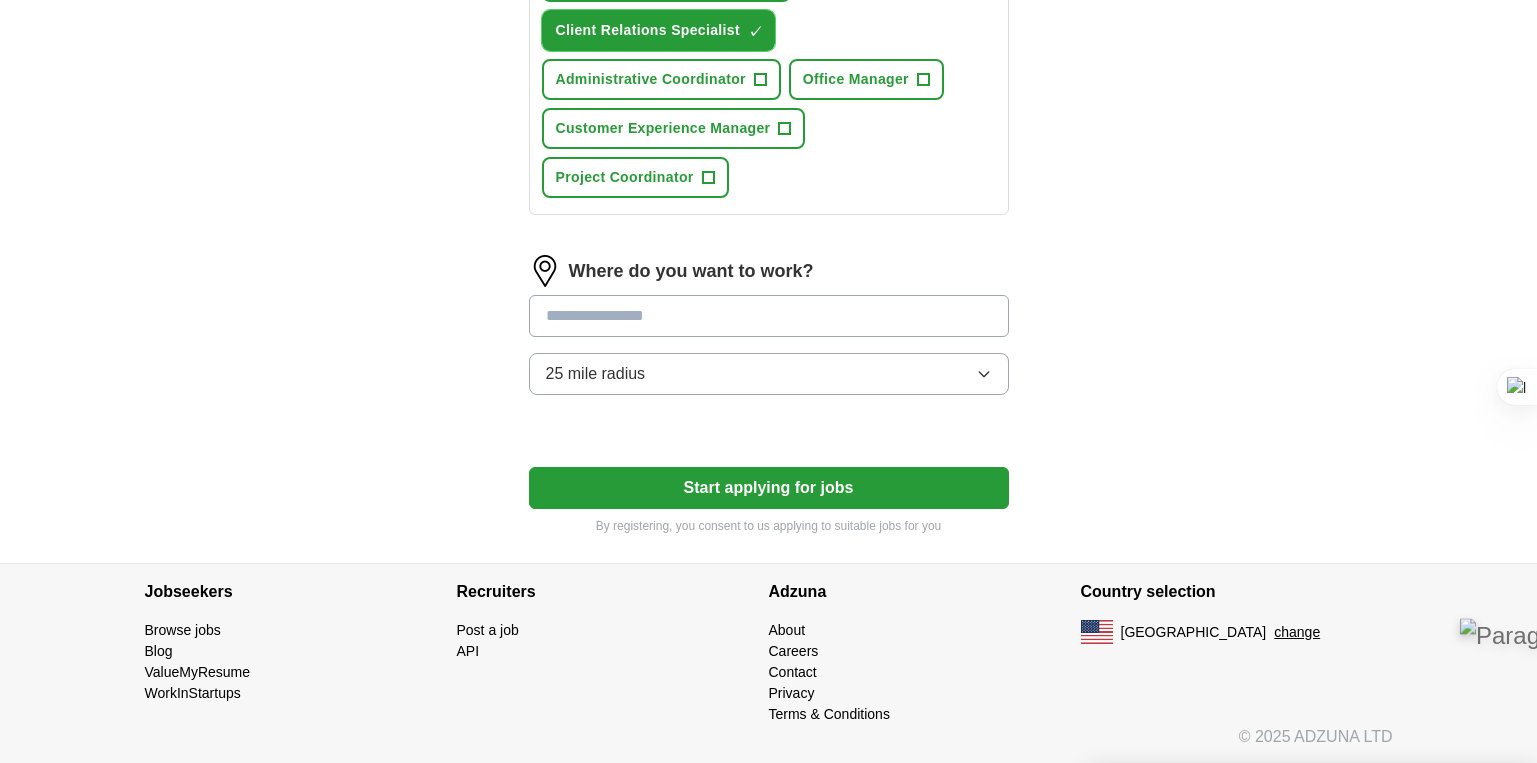 scroll, scrollTop: 1100, scrollLeft: 0, axis: vertical 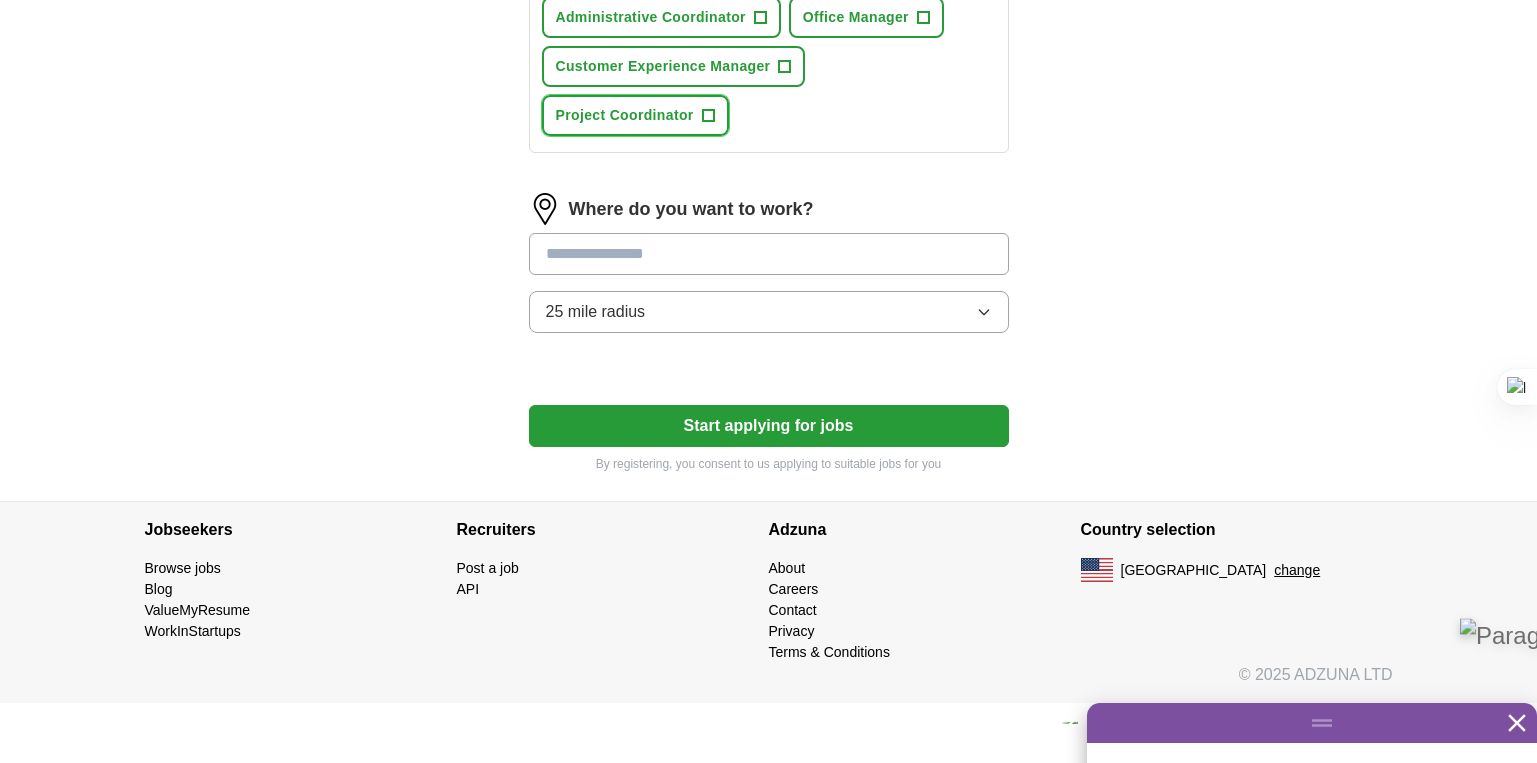 click on "+" at bounding box center [708, 116] 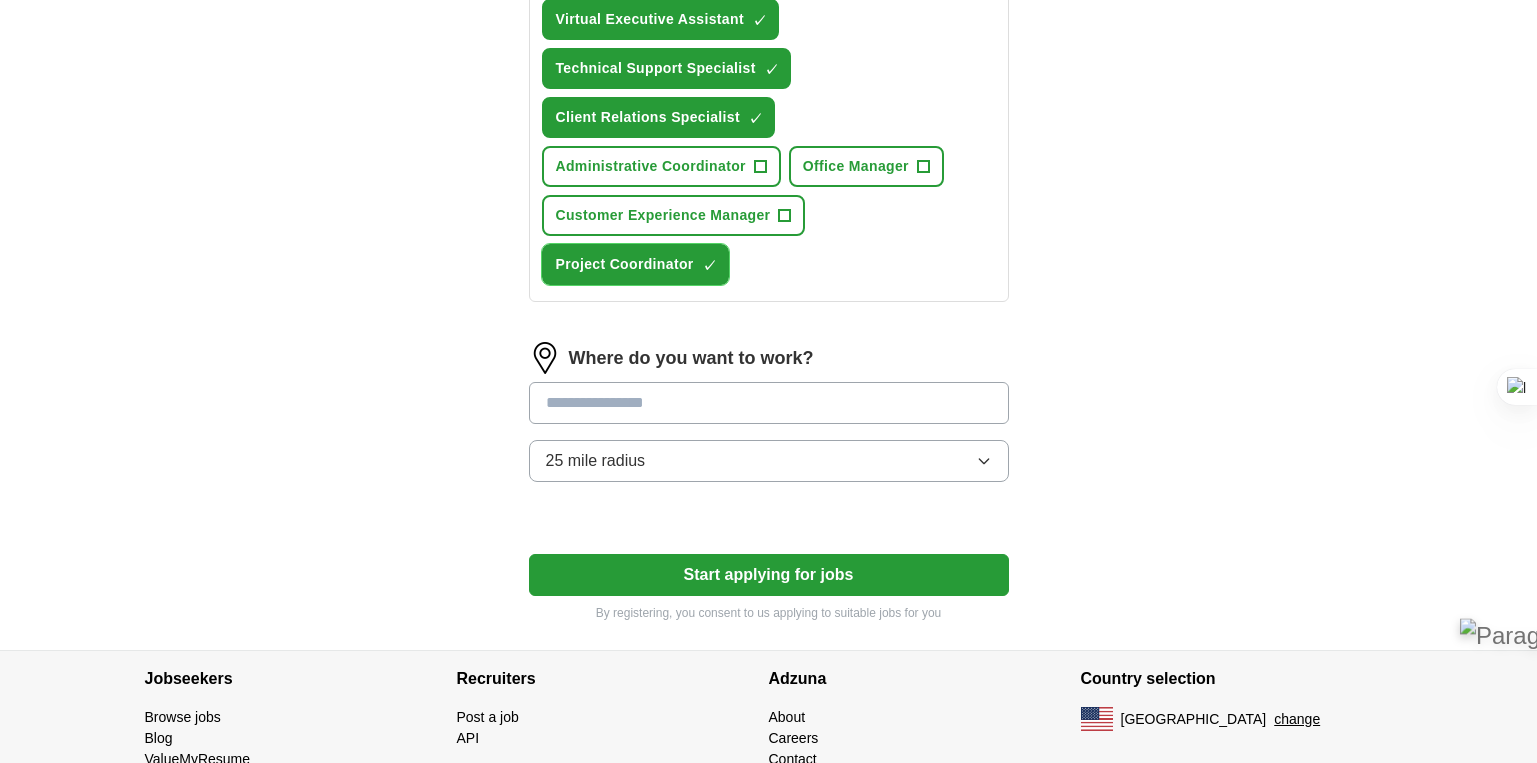 scroll, scrollTop: 1000, scrollLeft: 0, axis: vertical 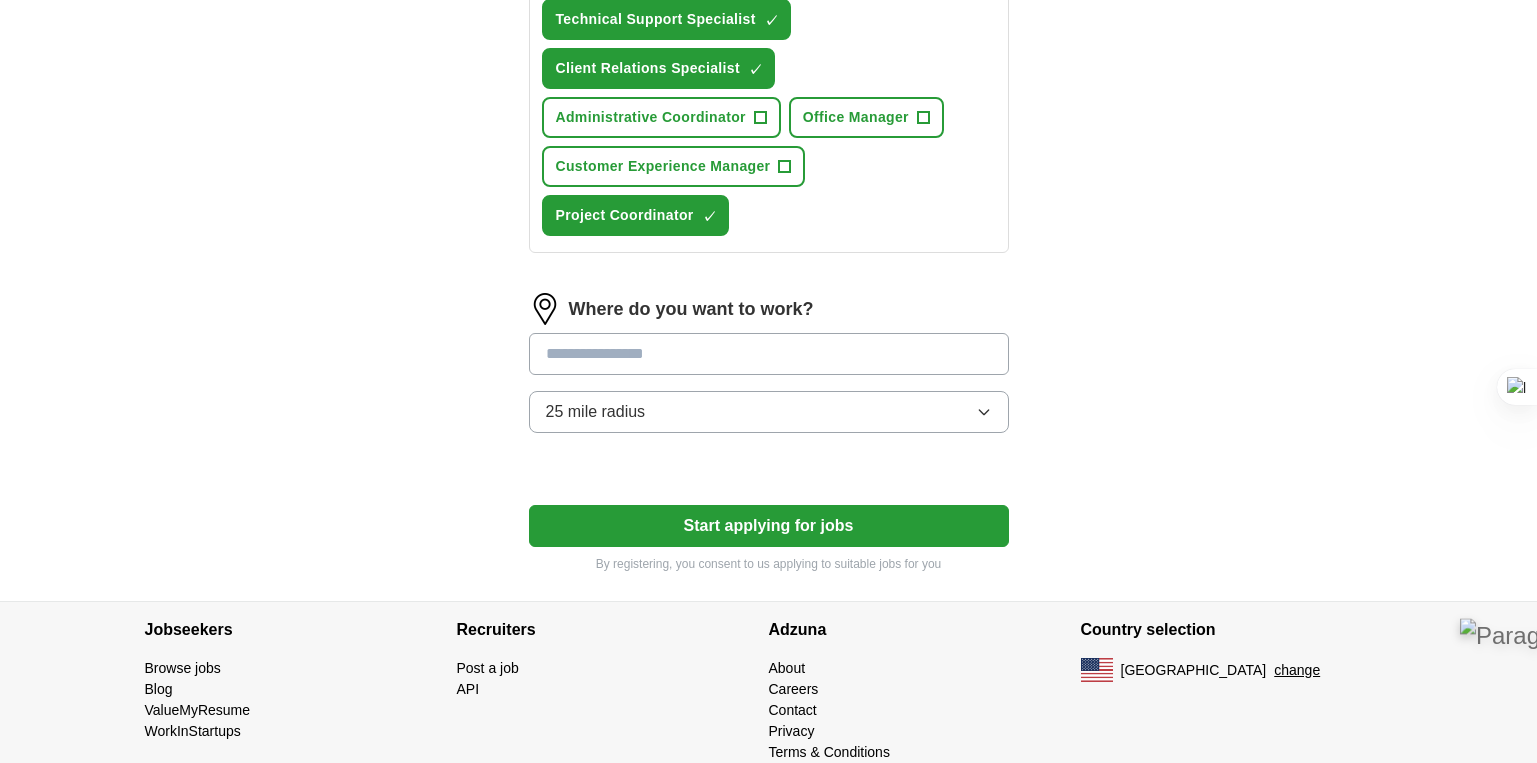 click on "Senior Executive Assistant" at bounding box center (650, -128) 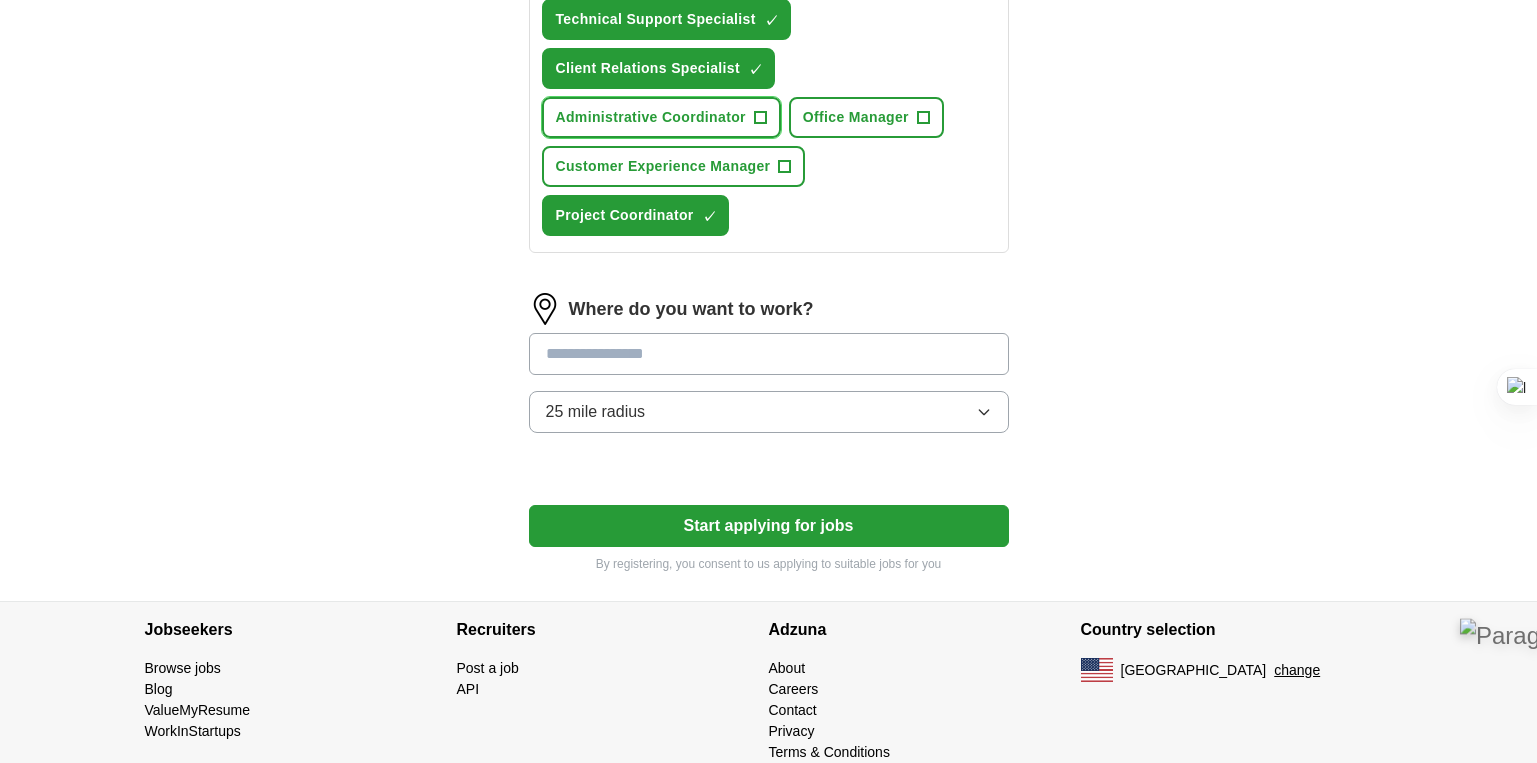 click on "Administrative Coordinator +" at bounding box center [661, 117] 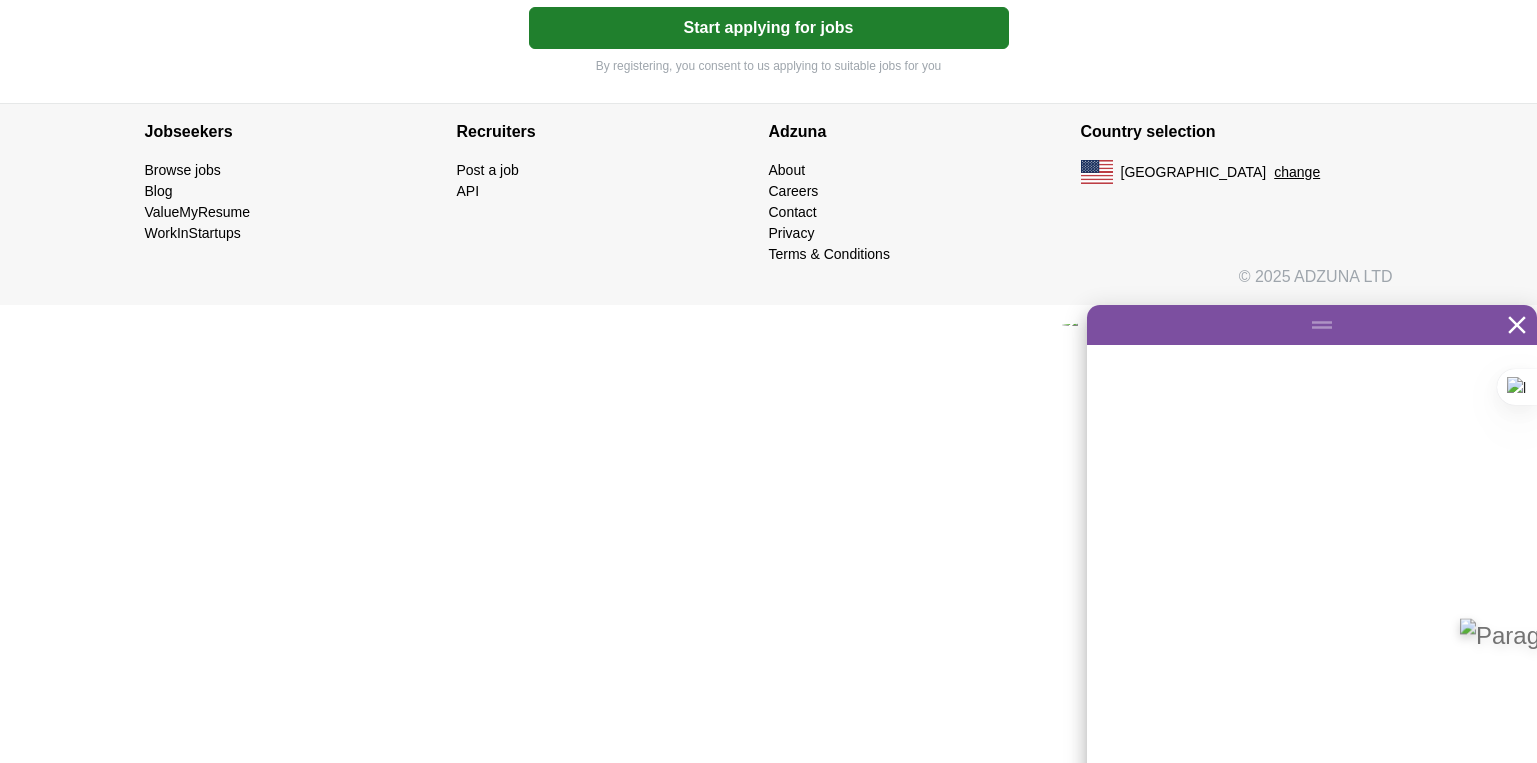 scroll, scrollTop: 1500, scrollLeft: 0, axis: vertical 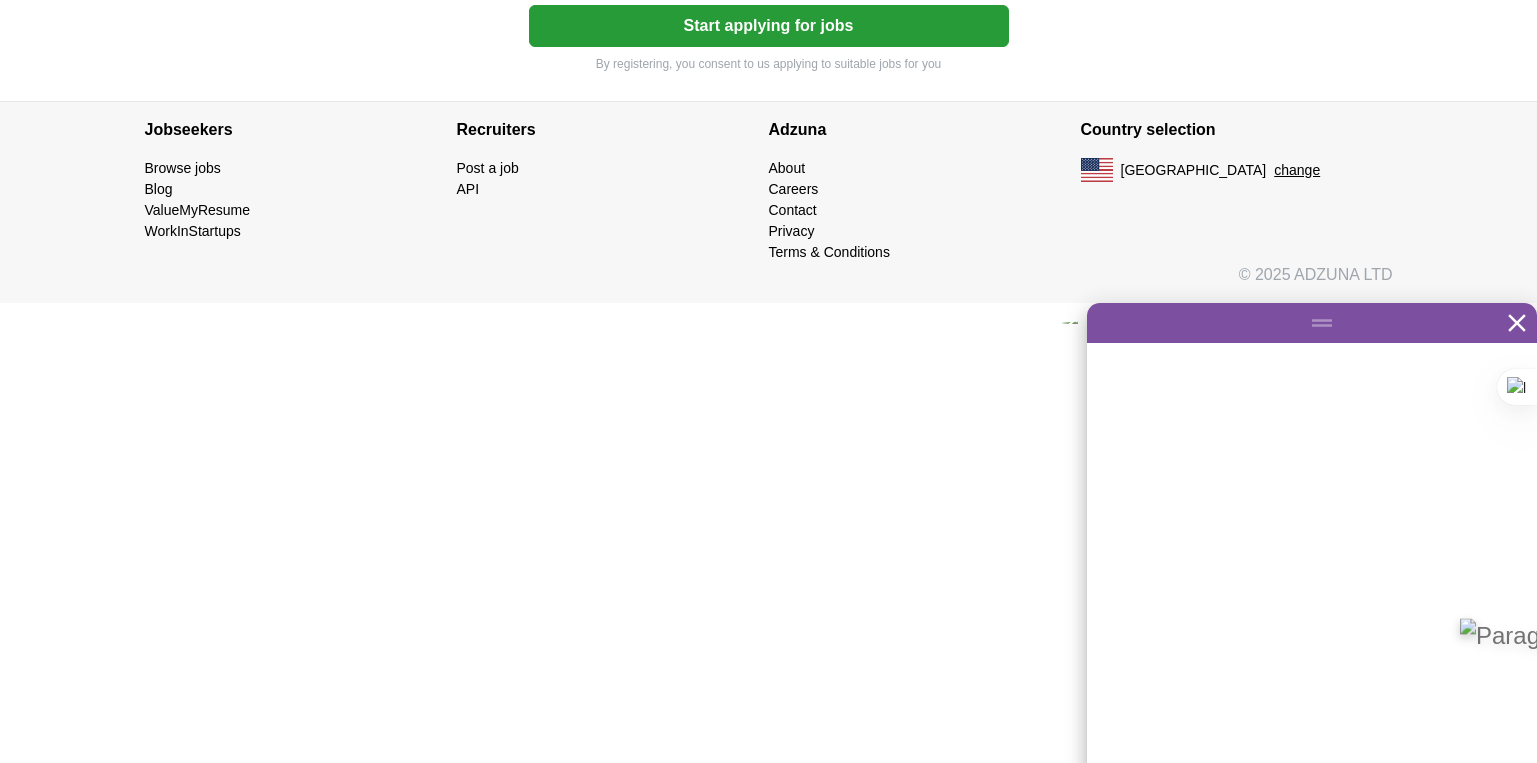 click at bounding box center (769, -146) 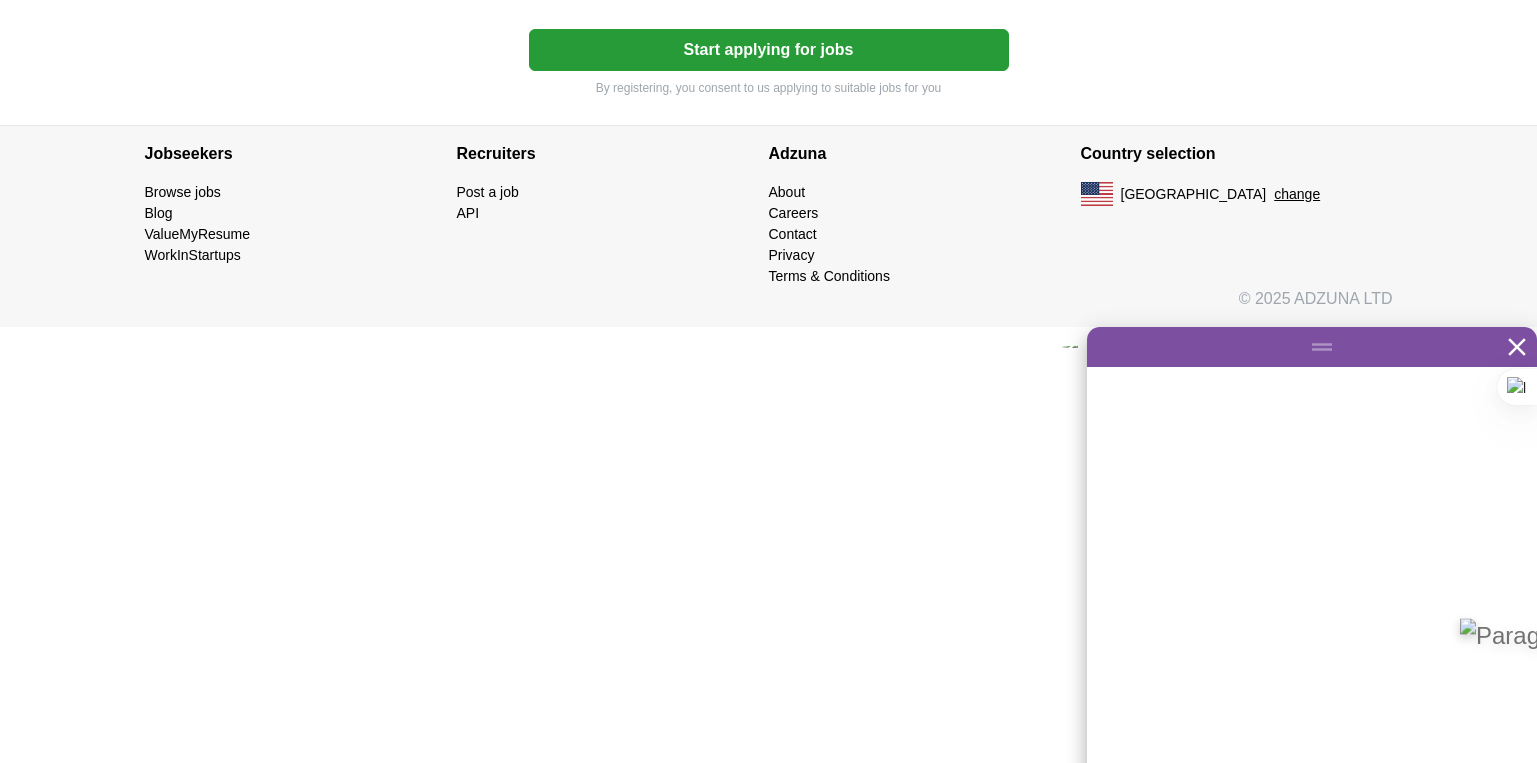 click on "Where do you want to work? Select a location from the dropdown 25 mile radius" at bounding box center [769, -117] 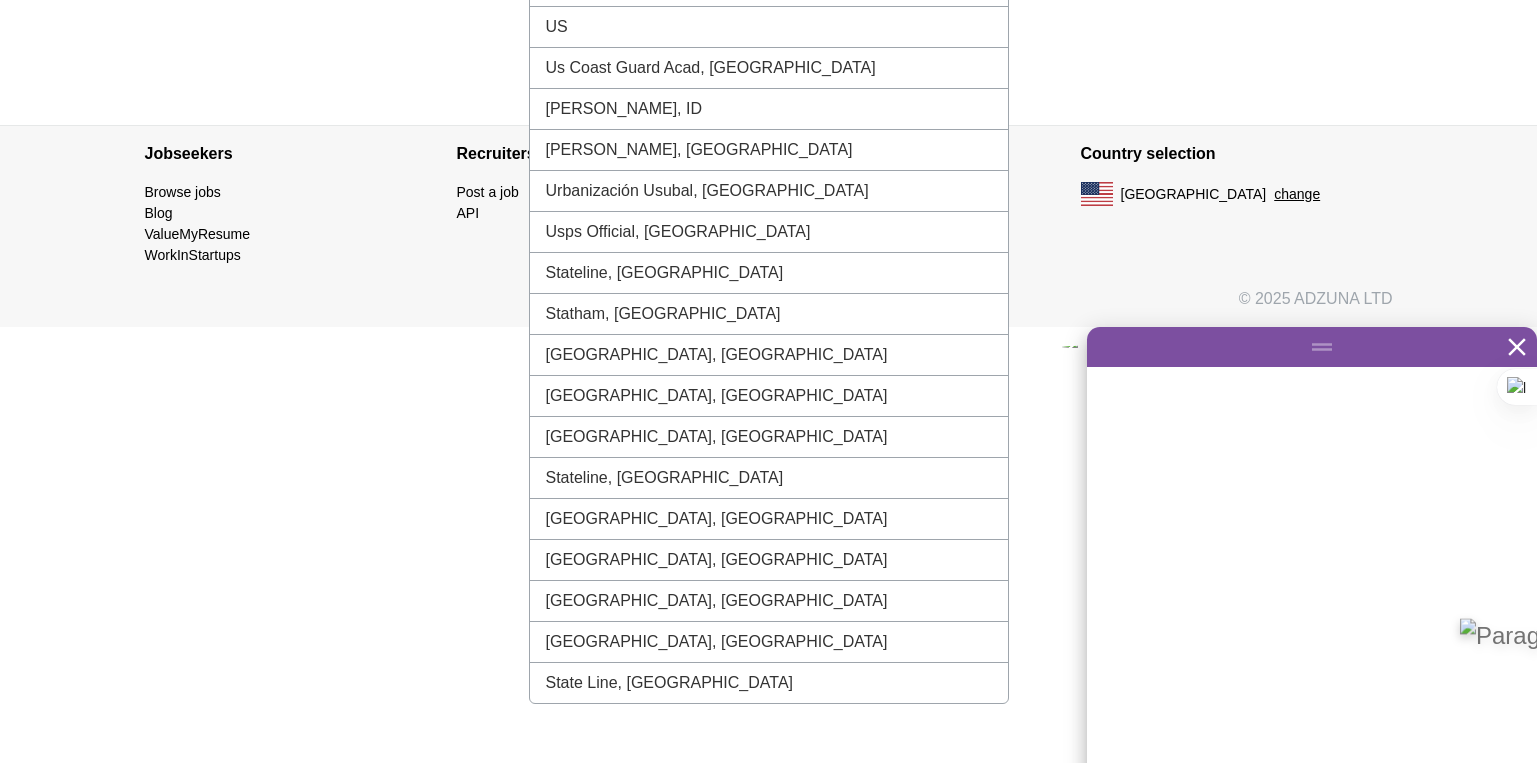 type on "*" 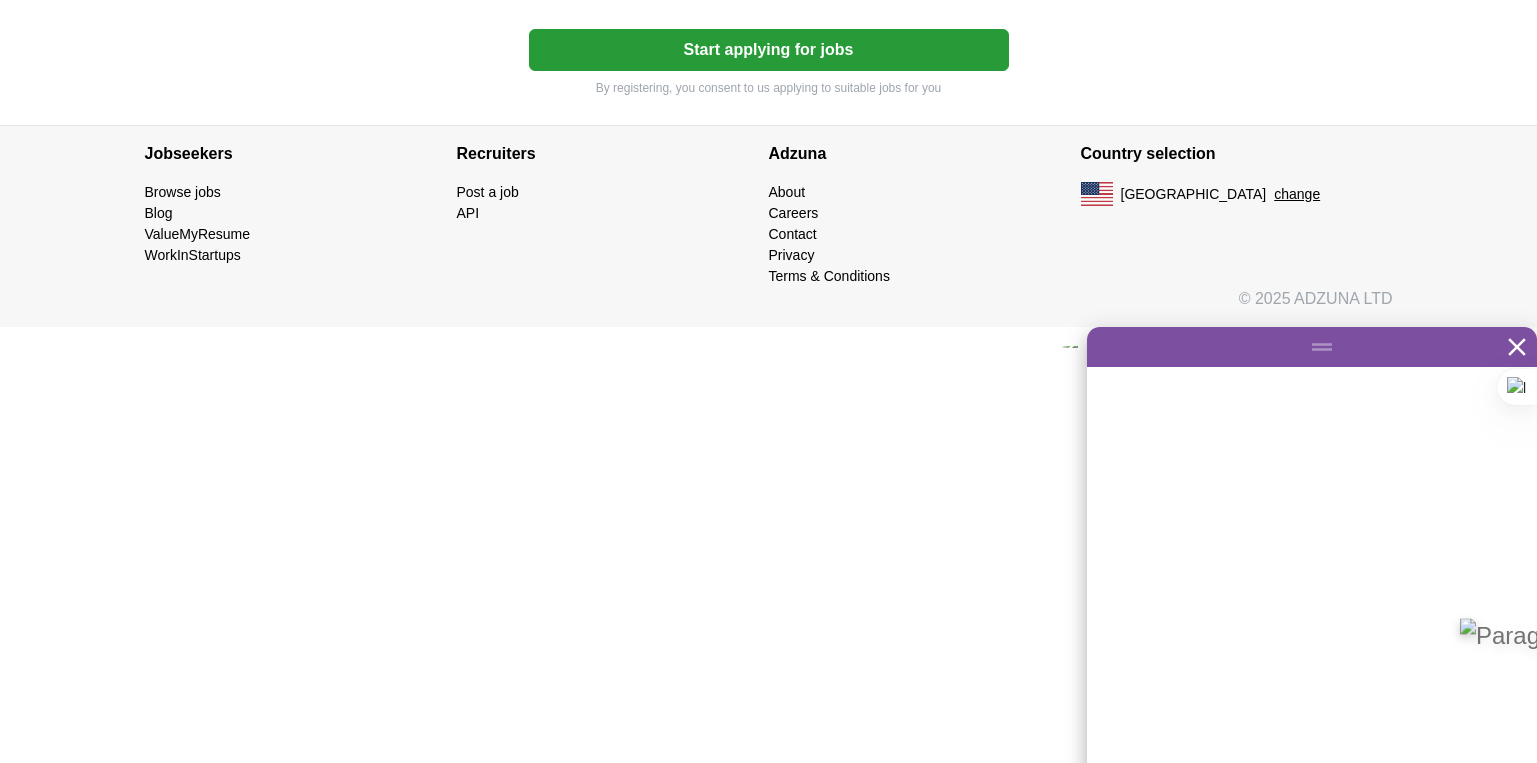 type on "*" 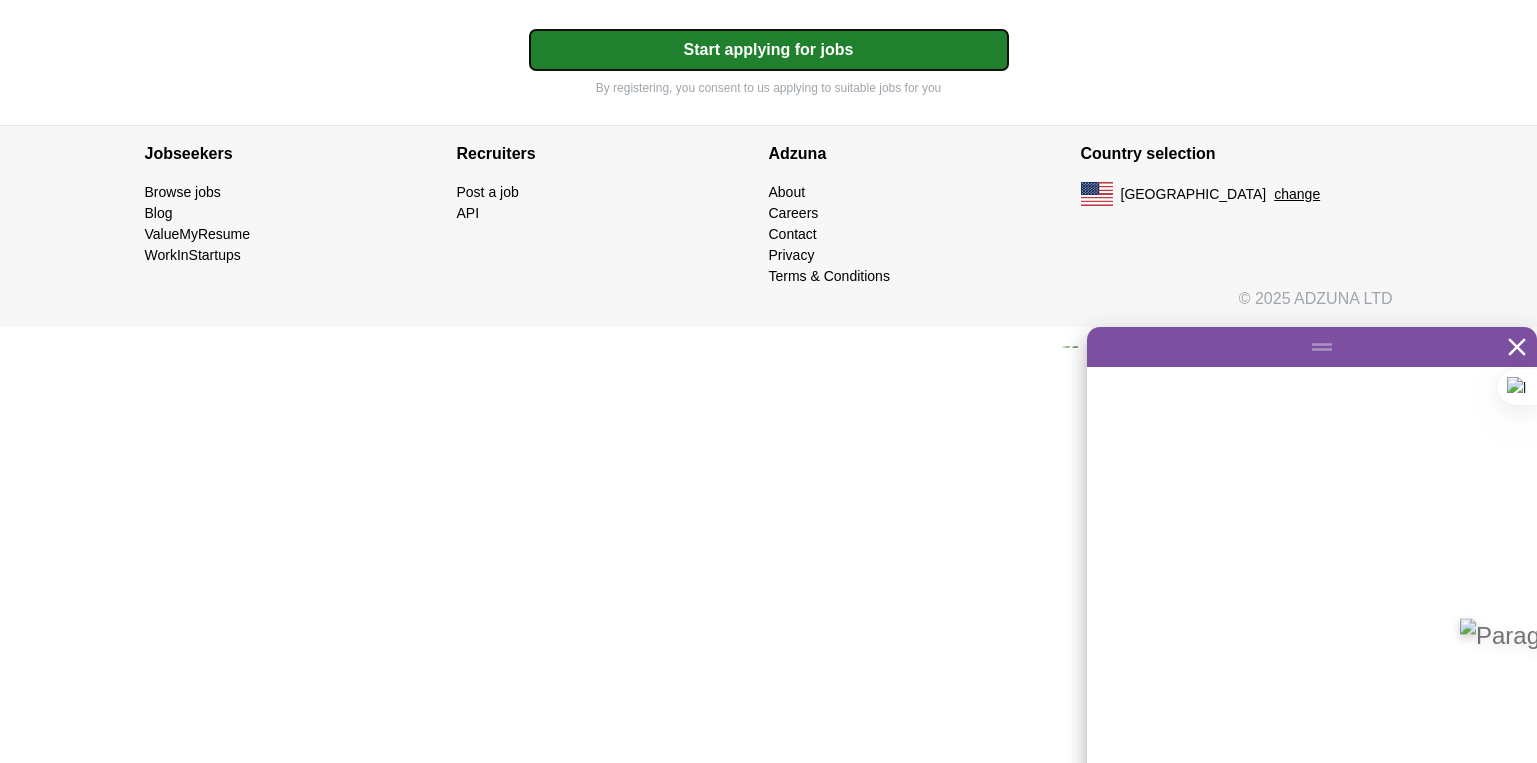 click on "Start applying for jobs" at bounding box center [769, 50] 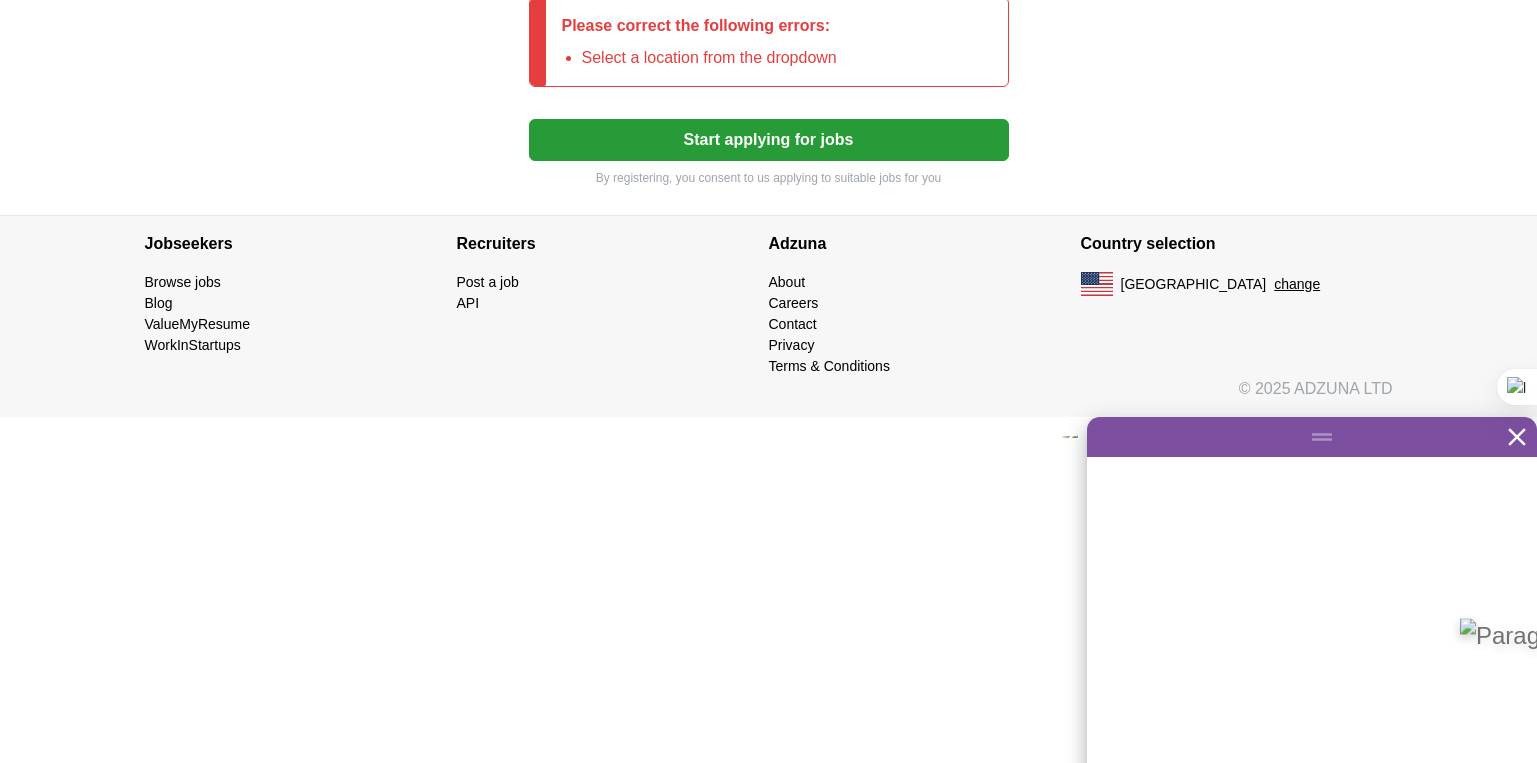 click on "25 mile radius" at bounding box center [769, -64] 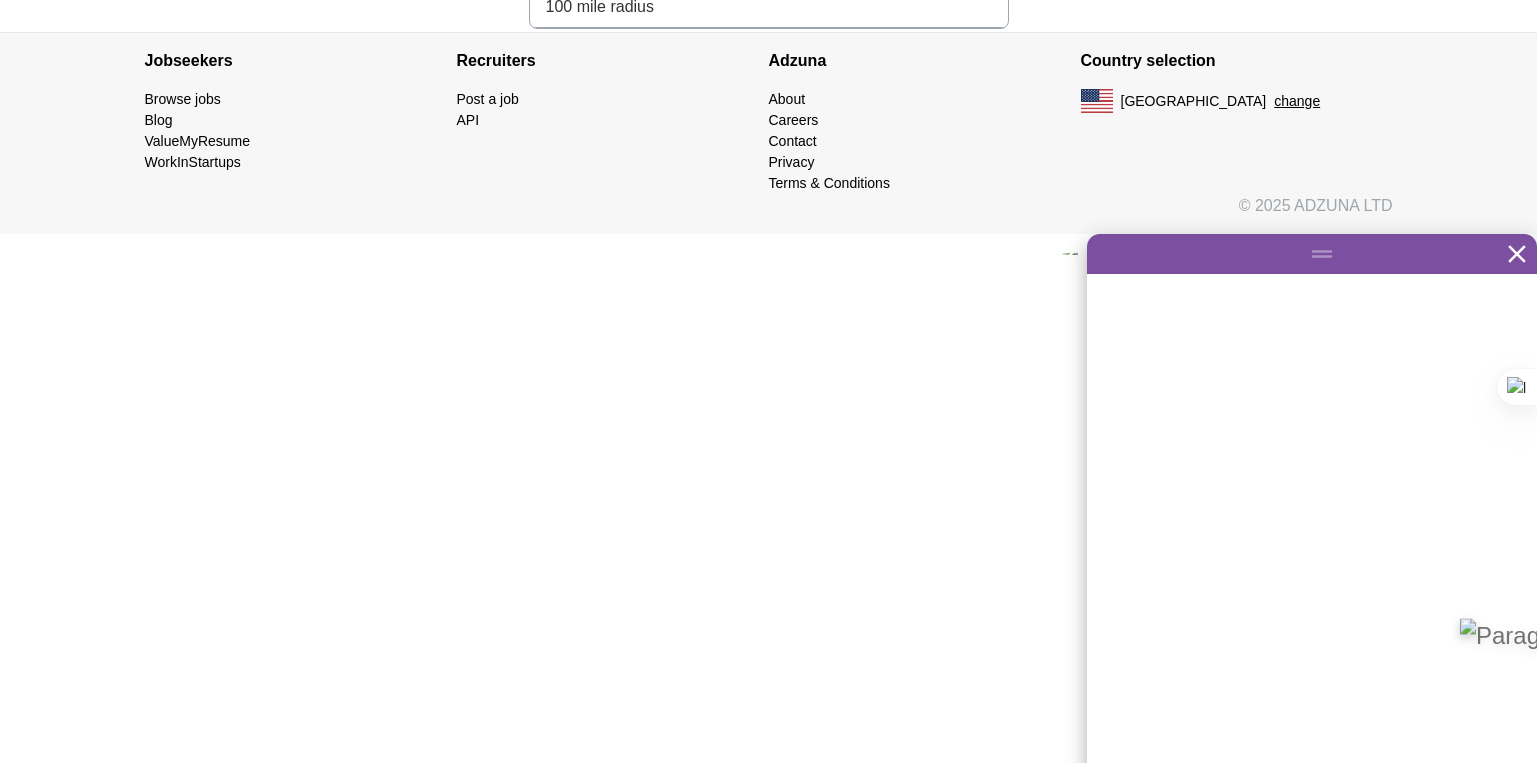 scroll, scrollTop: 1699, scrollLeft: 0, axis: vertical 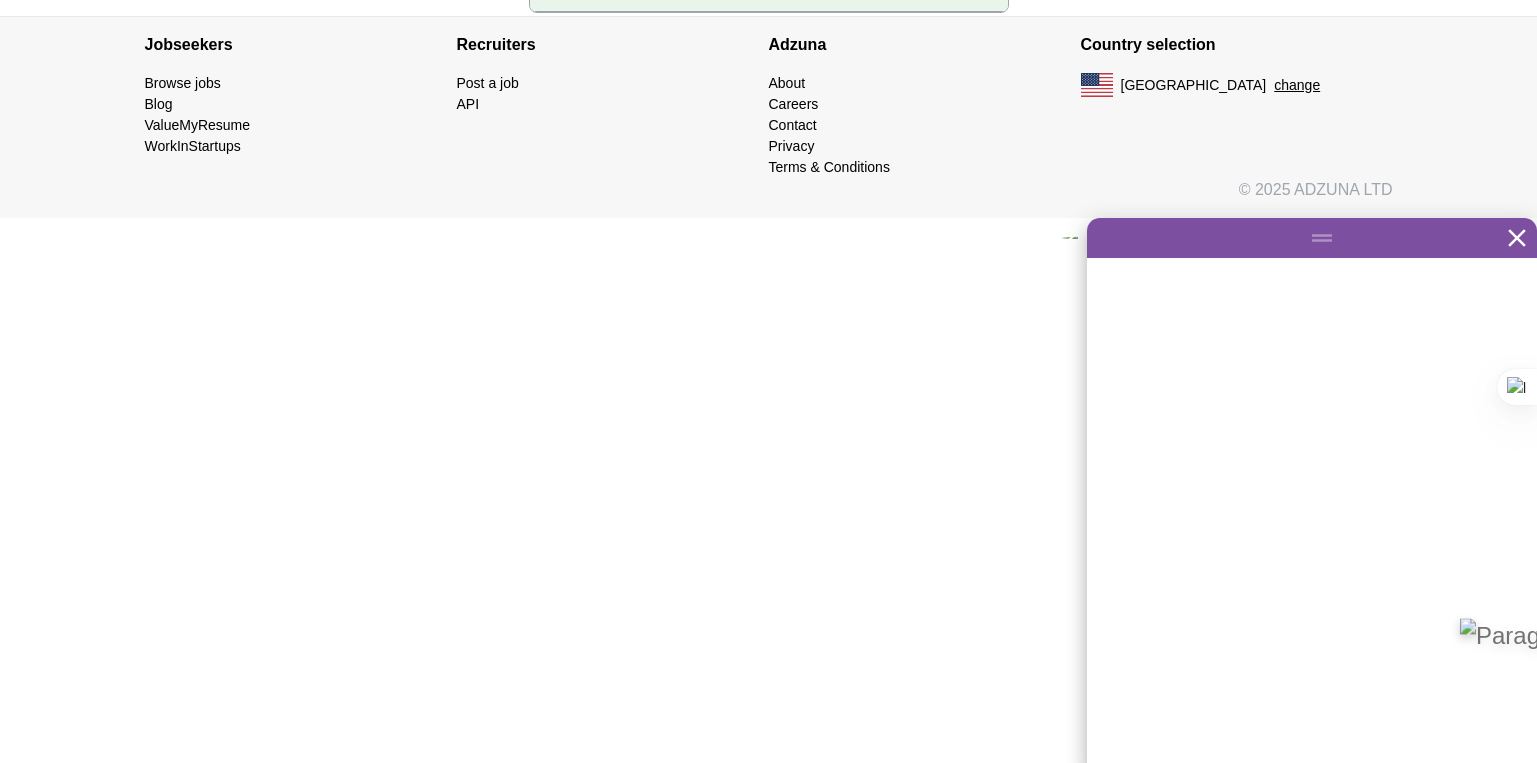click on "100 mile radius" at bounding box center (769, -9) 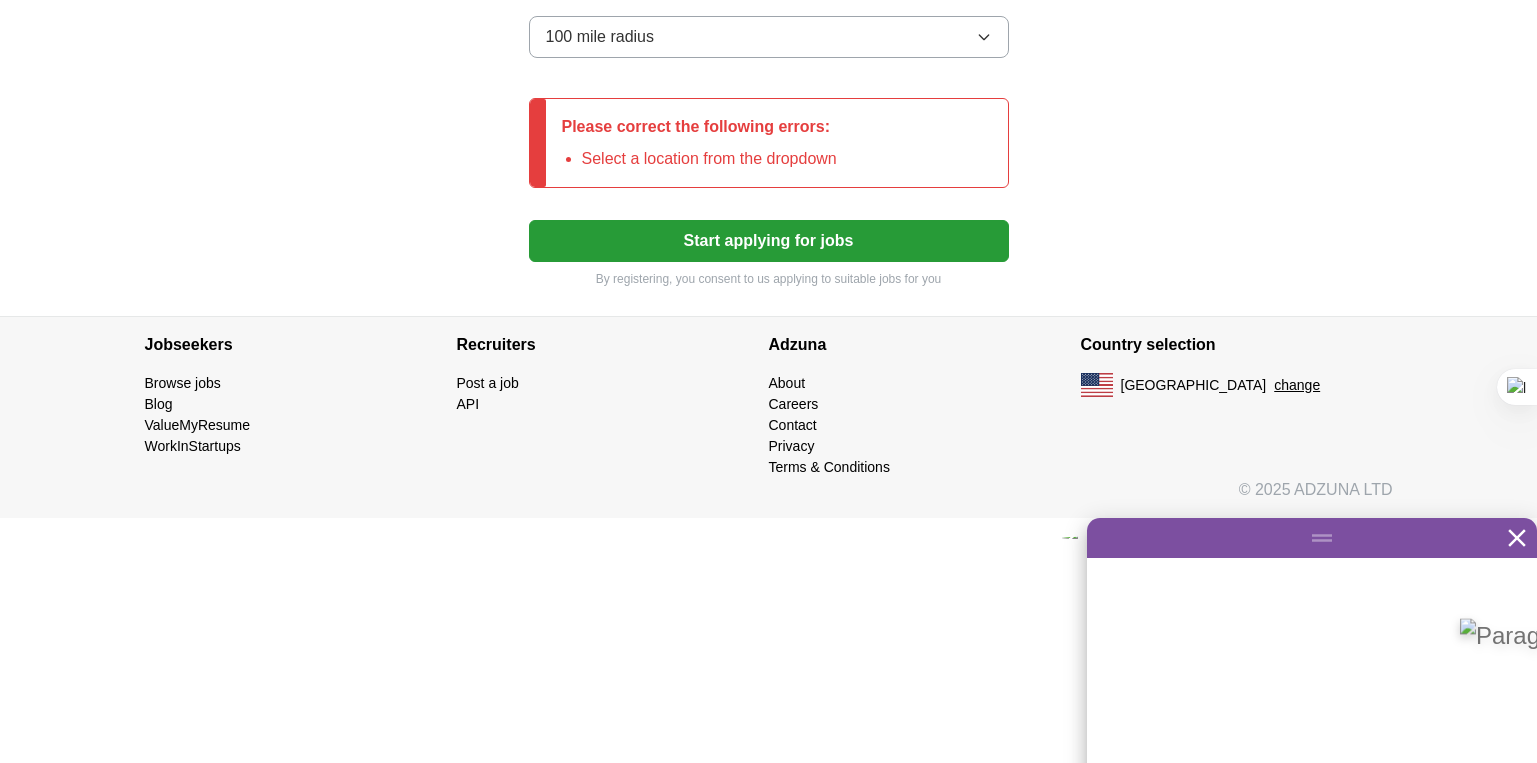 scroll, scrollTop: 1499, scrollLeft: 0, axis: vertical 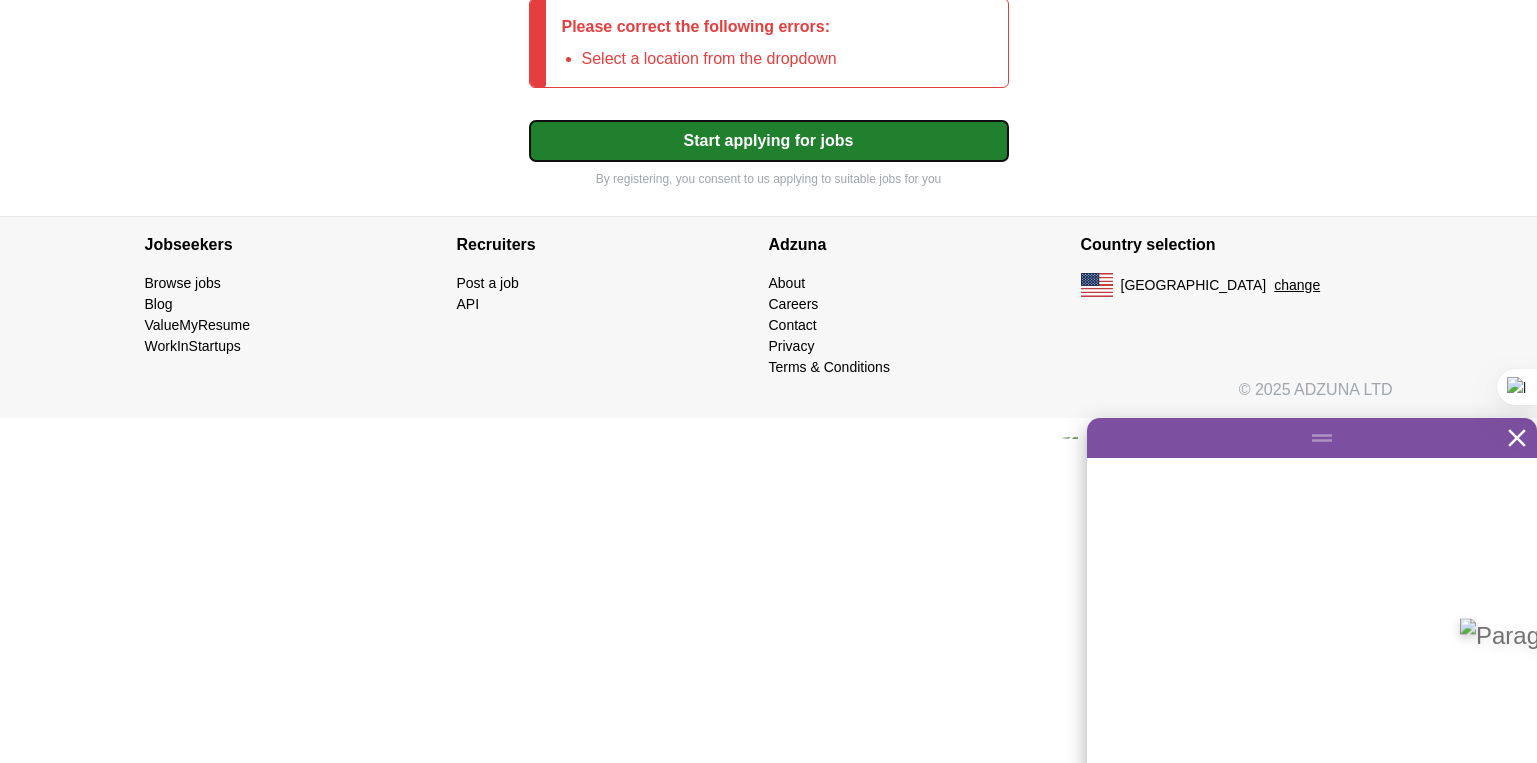 click on "Start applying for jobs" at bounding box center [769, 141] 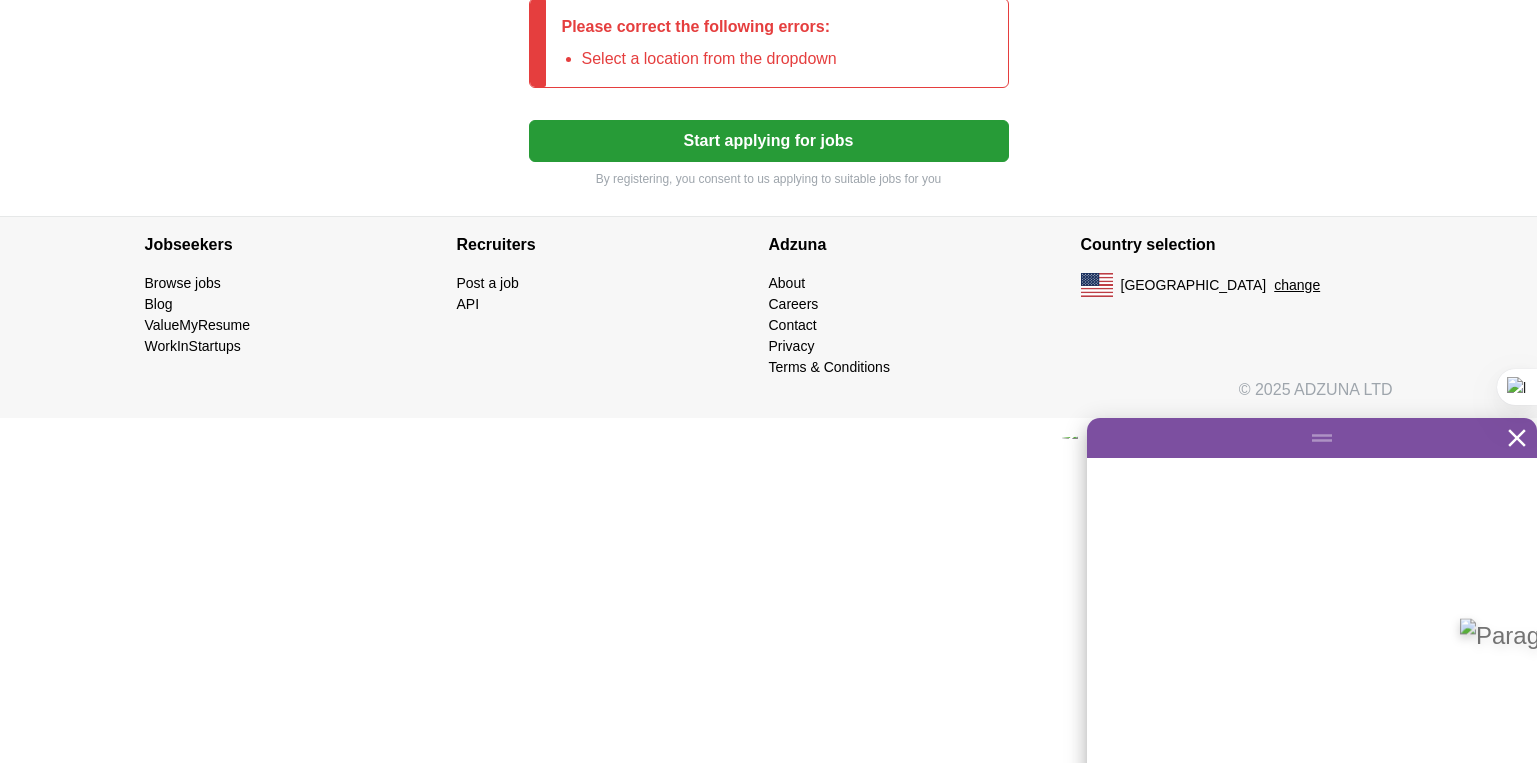 click on "******" at bounding box center (769, -145) 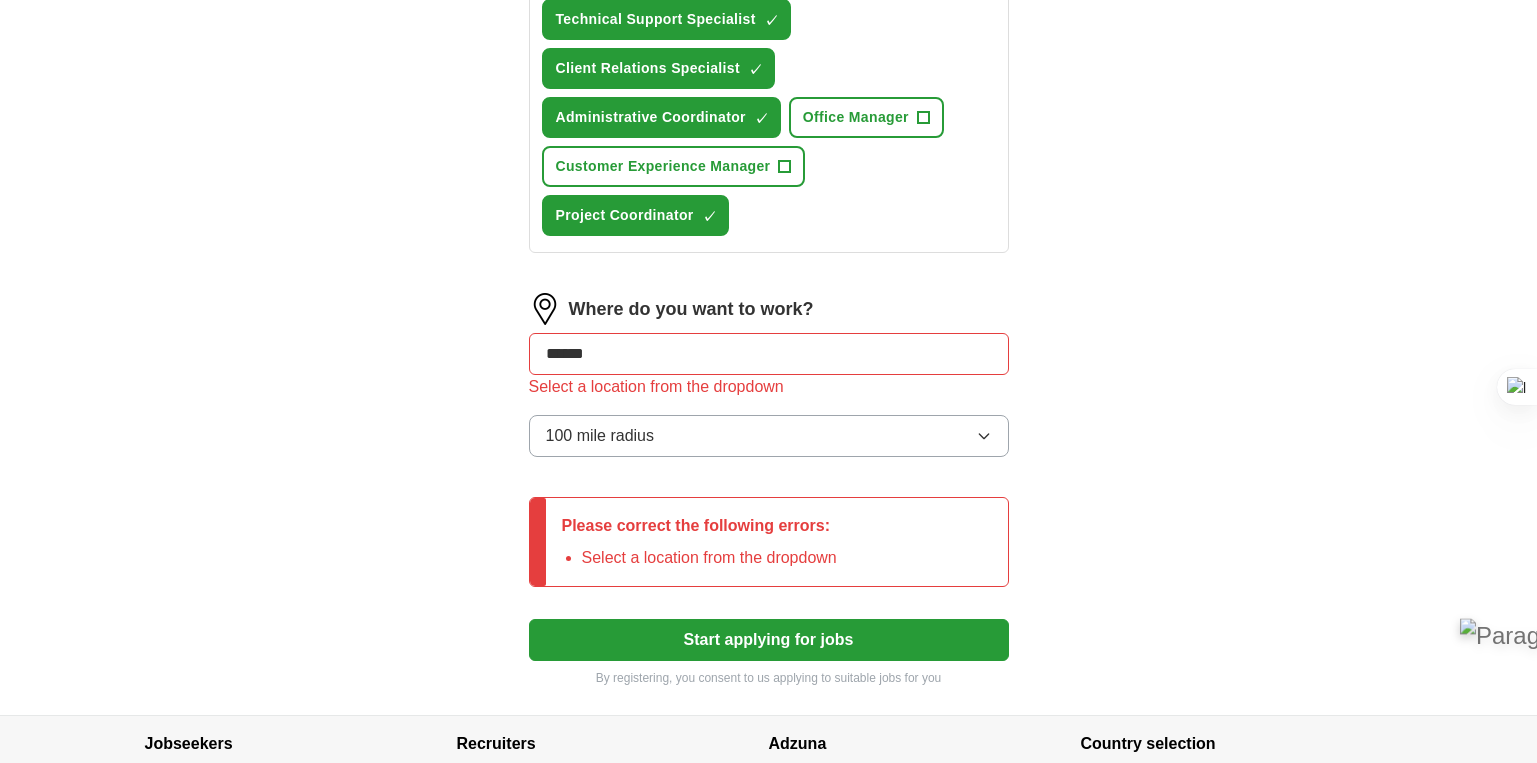 scroll, scrollTop: 1400, scrollLeft: 0, axis: vertical 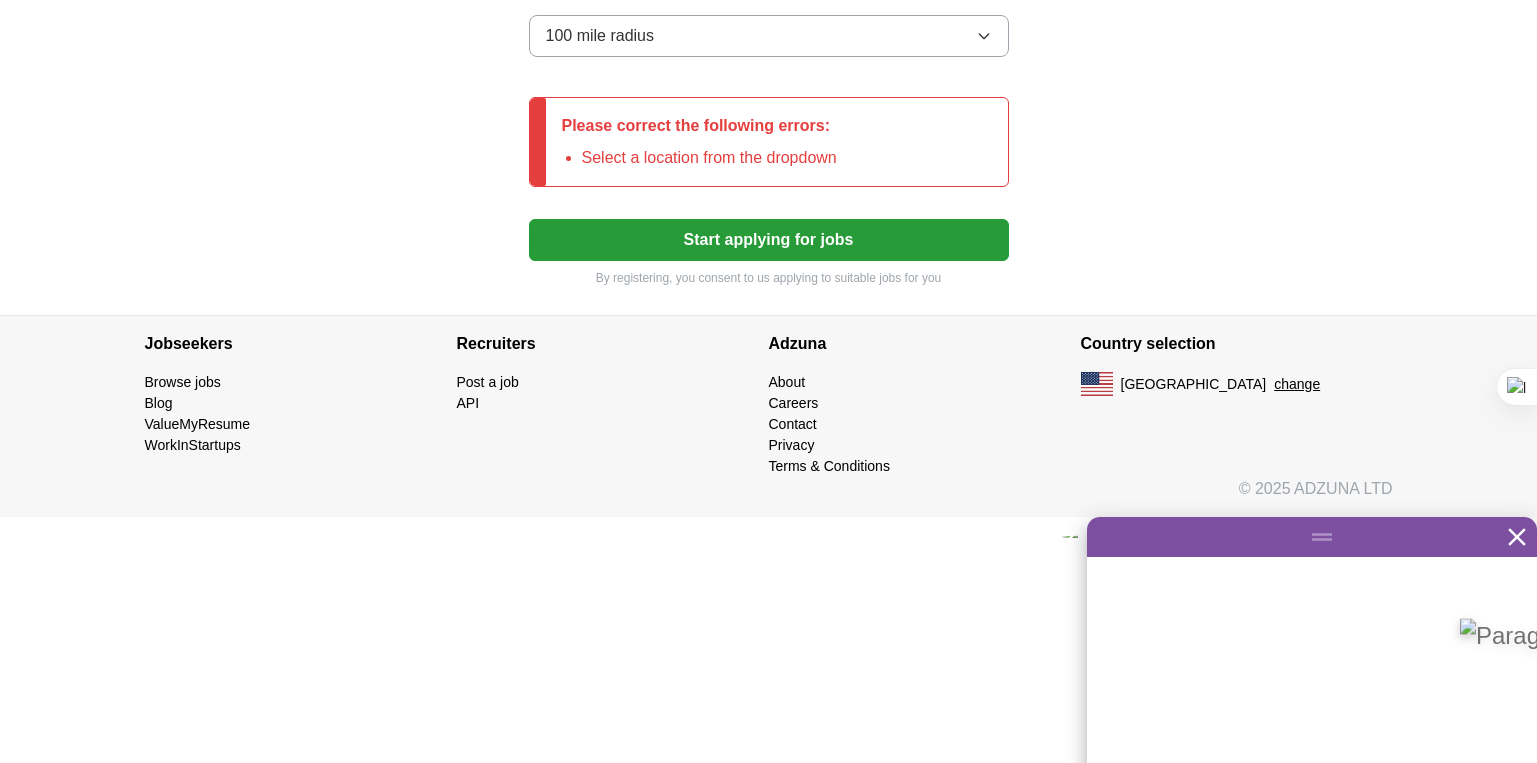click on "******" at bounding box center [769, -46] 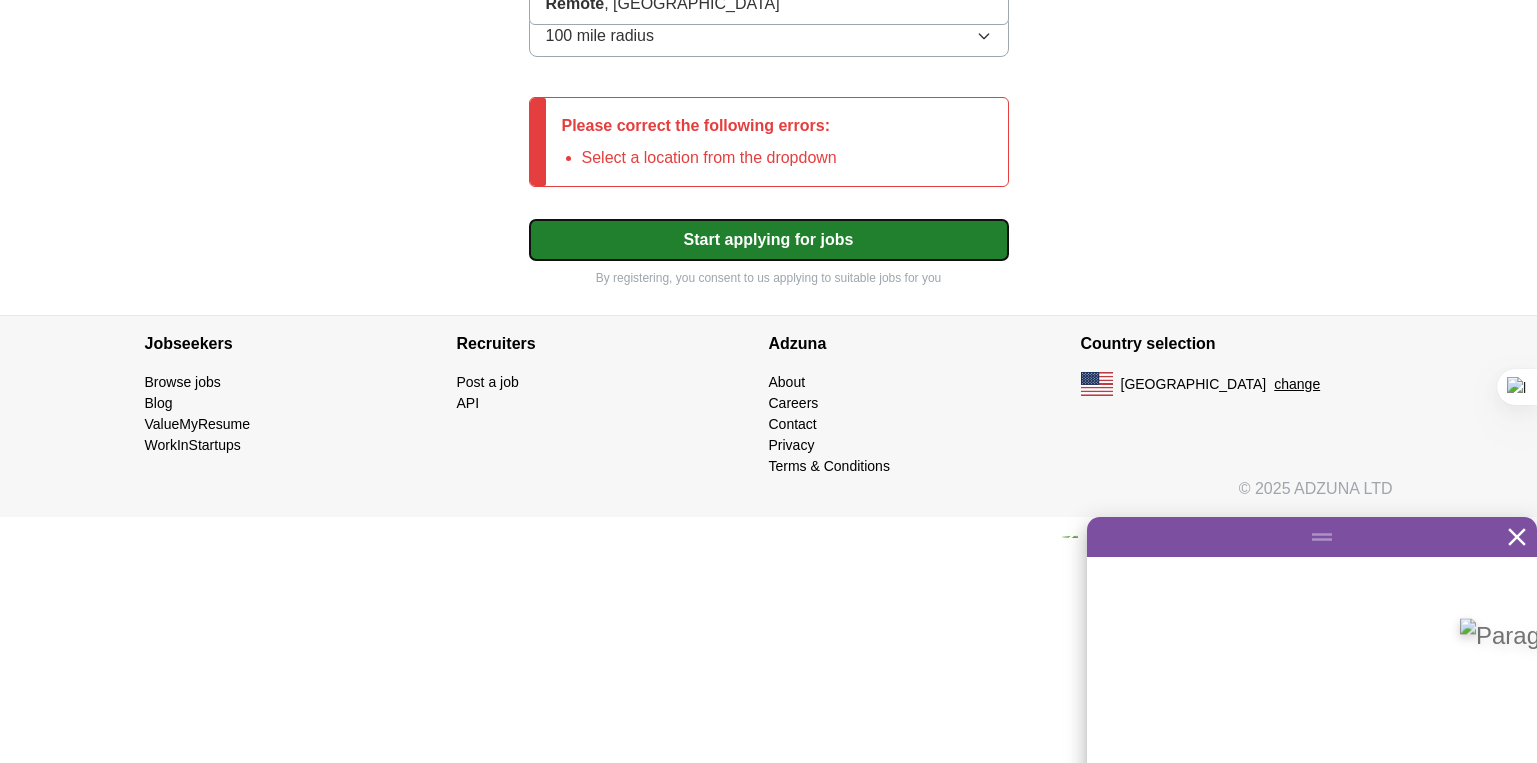 click on "Start applying for jobs" at bounding box center (769, 240) 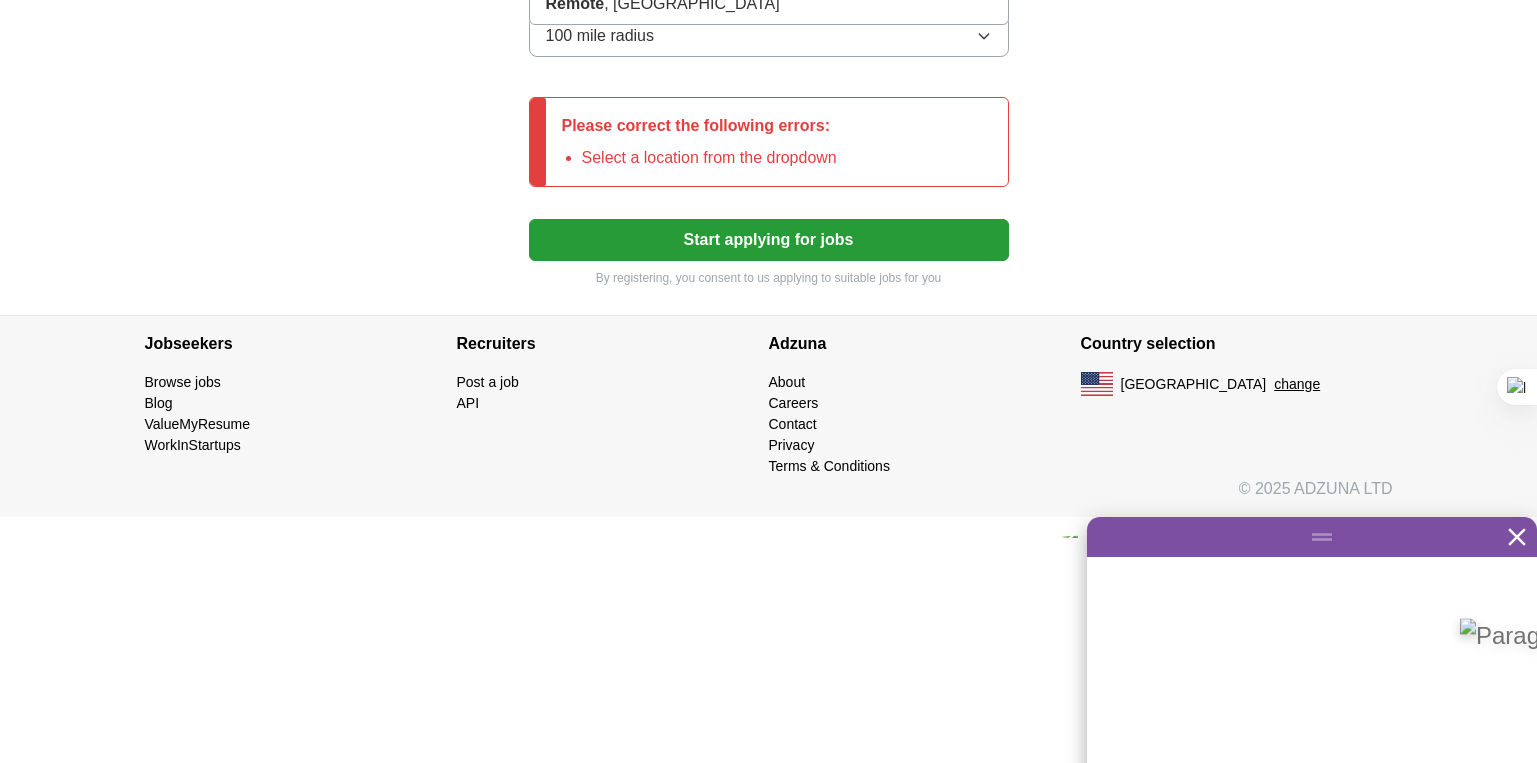 click on "******" at bounding box center (769, -46) 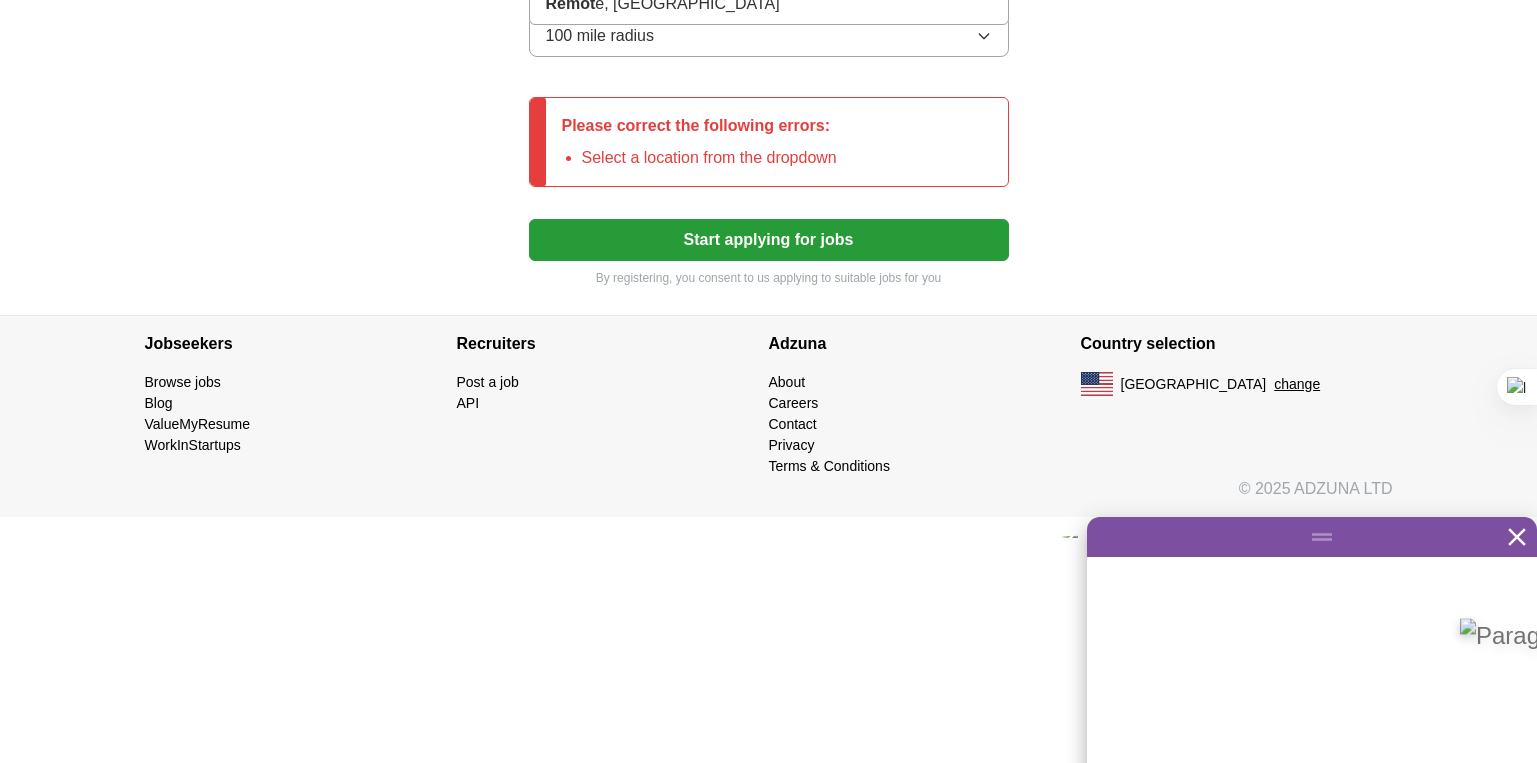 type on "*" 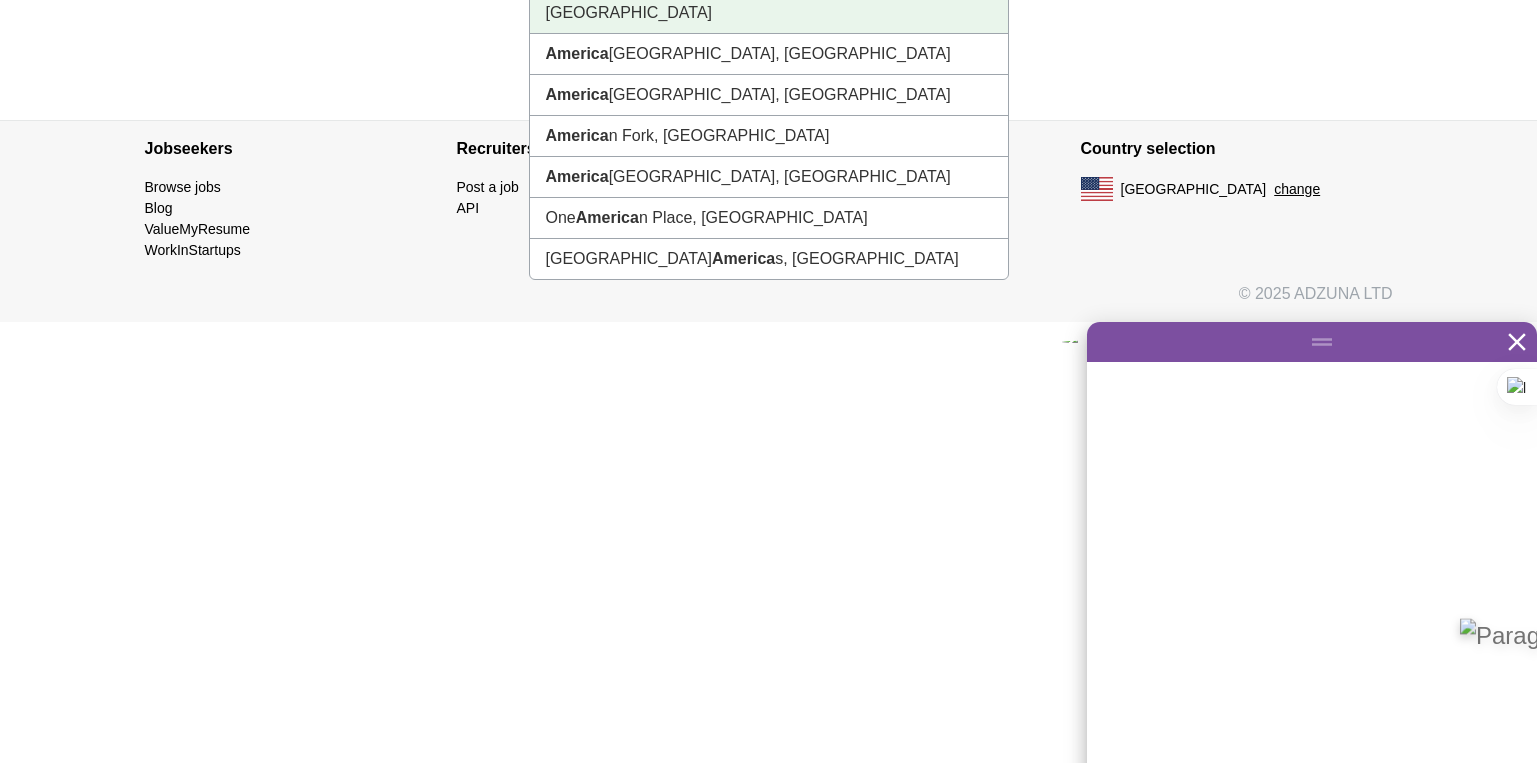 scroll, scrollTop: 1399, scrollLeft: 0, axis: vertical 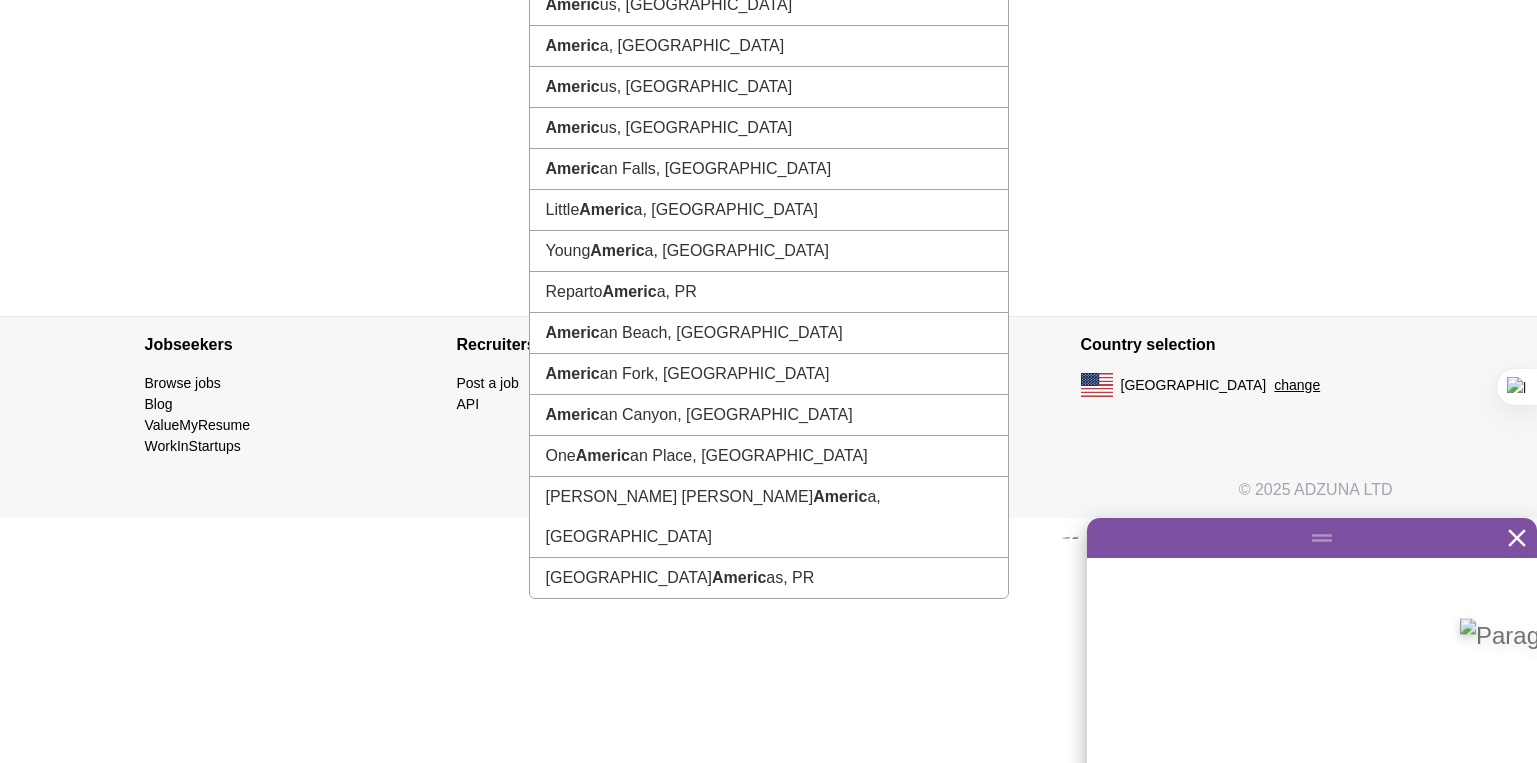 type on "*" 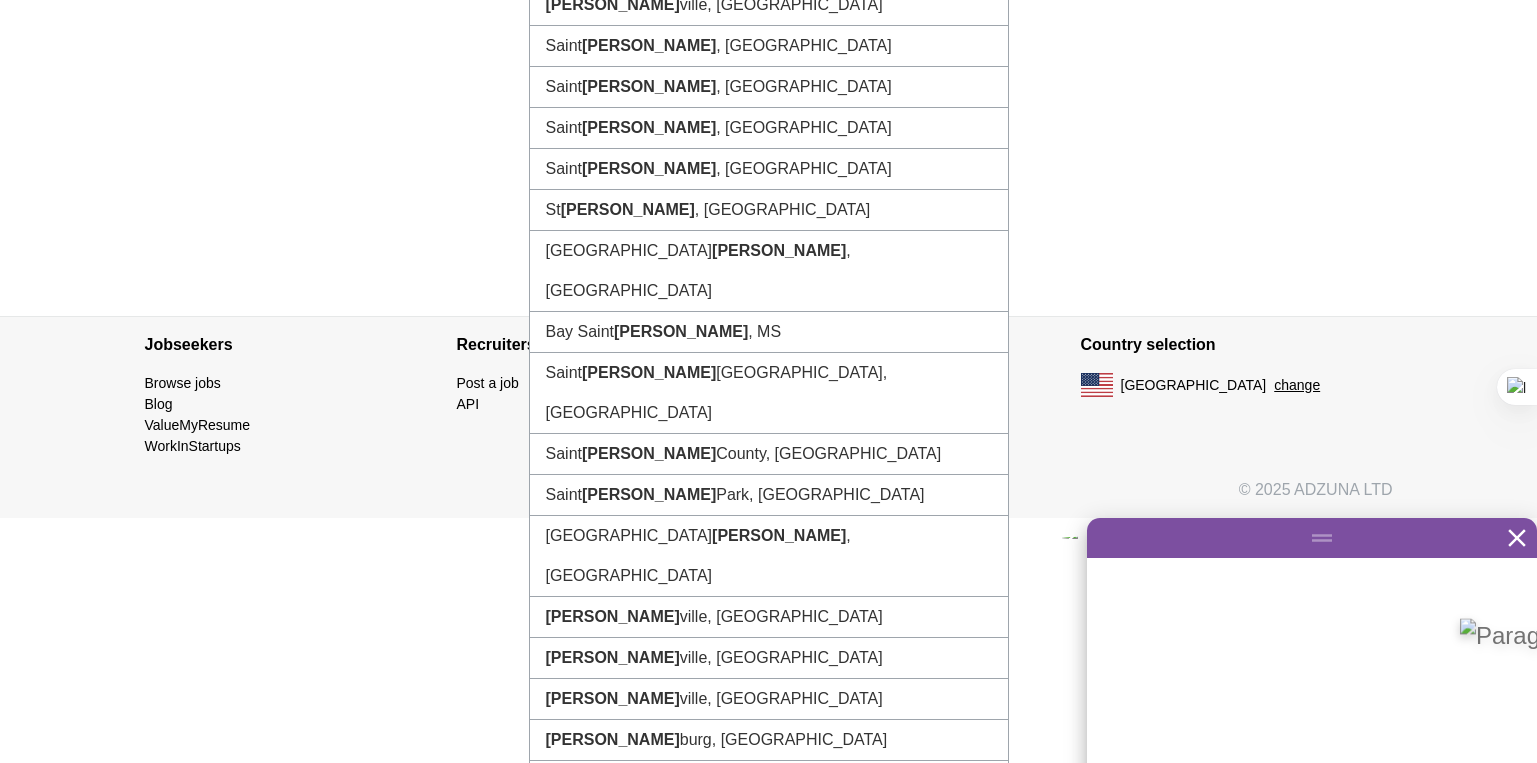 type on "*********" 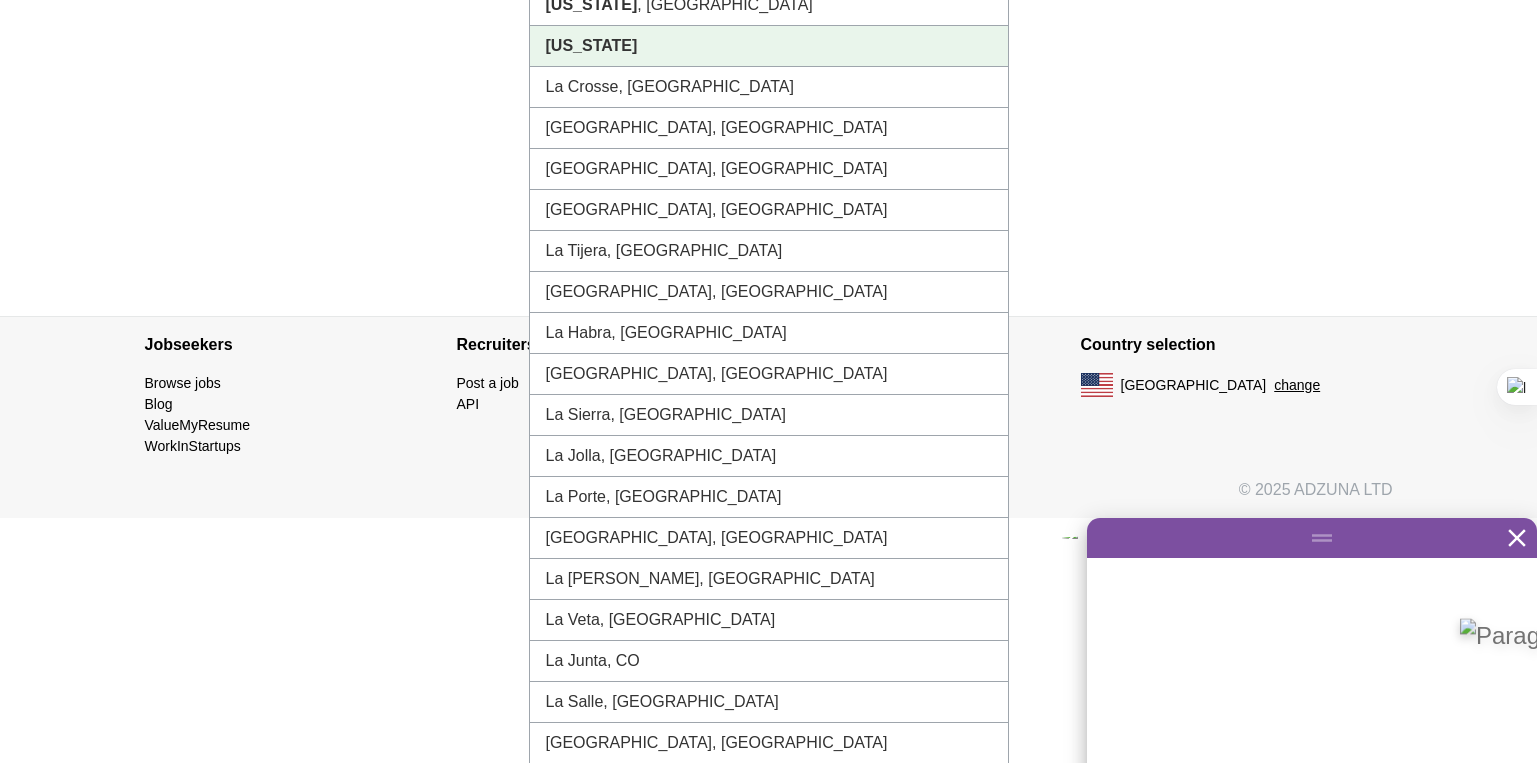 click on "[US_STATE]" at bounding box center (769, 46) 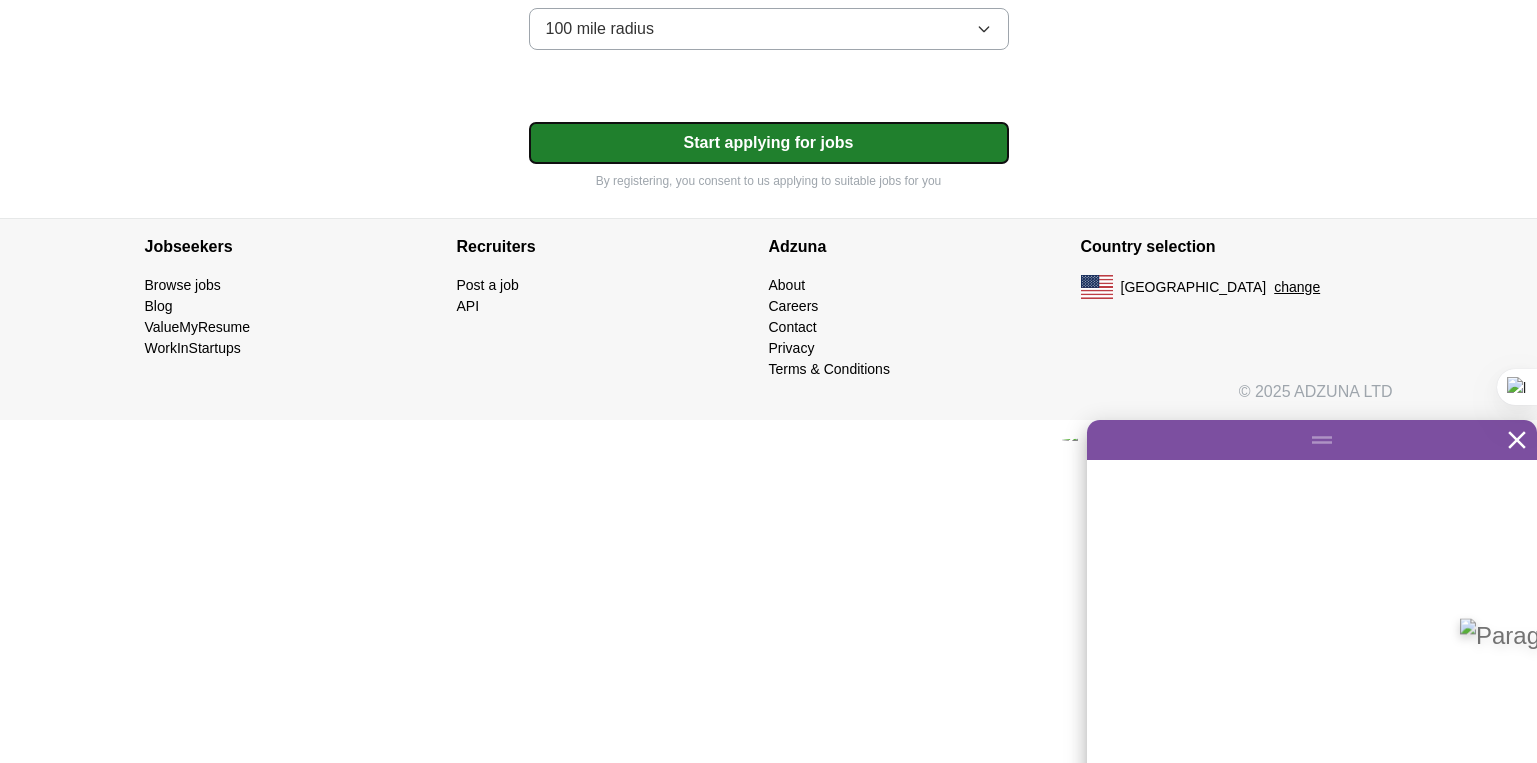 click on "Start applying for jobs" at bounding box center [769, 143] 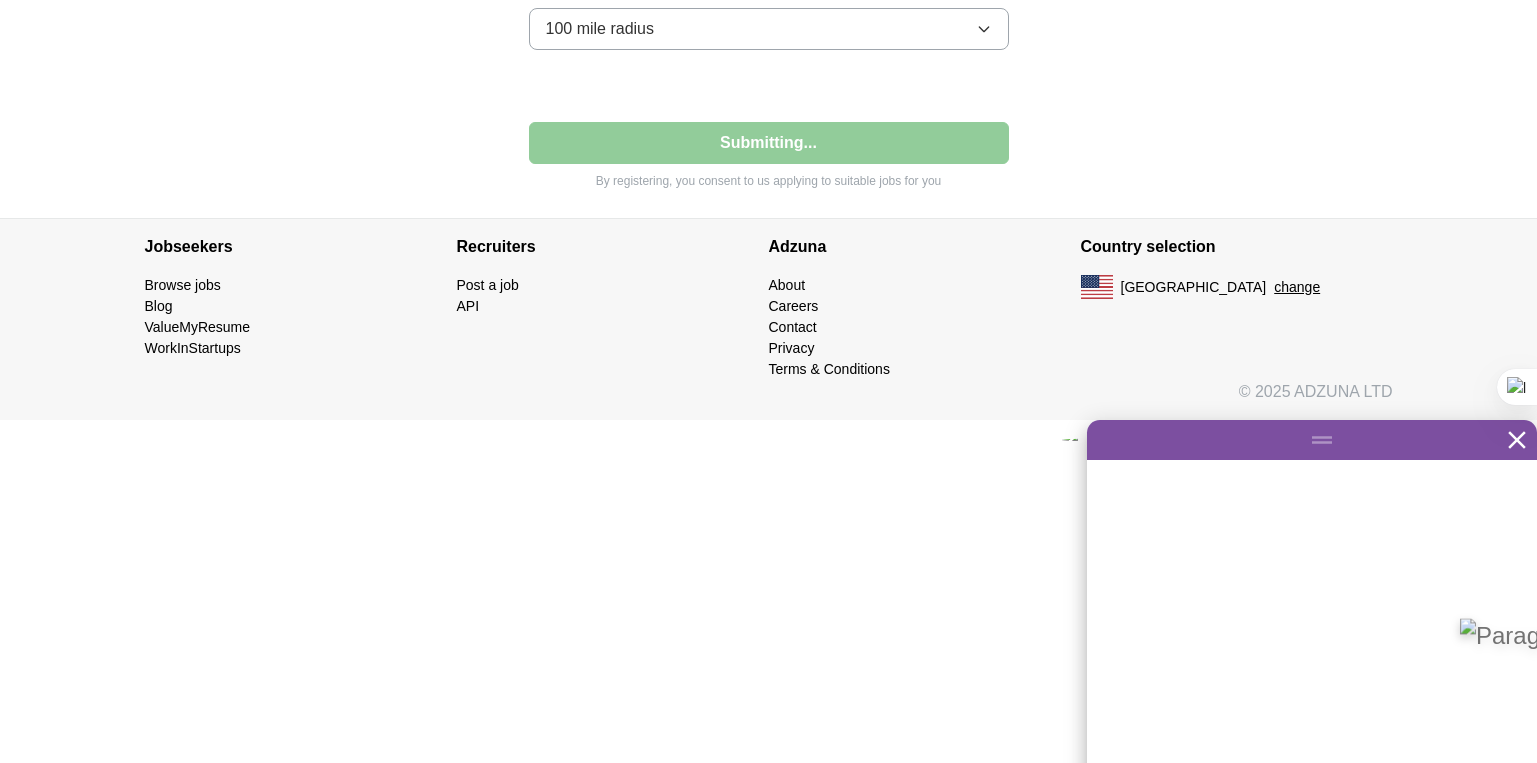 select on "**" 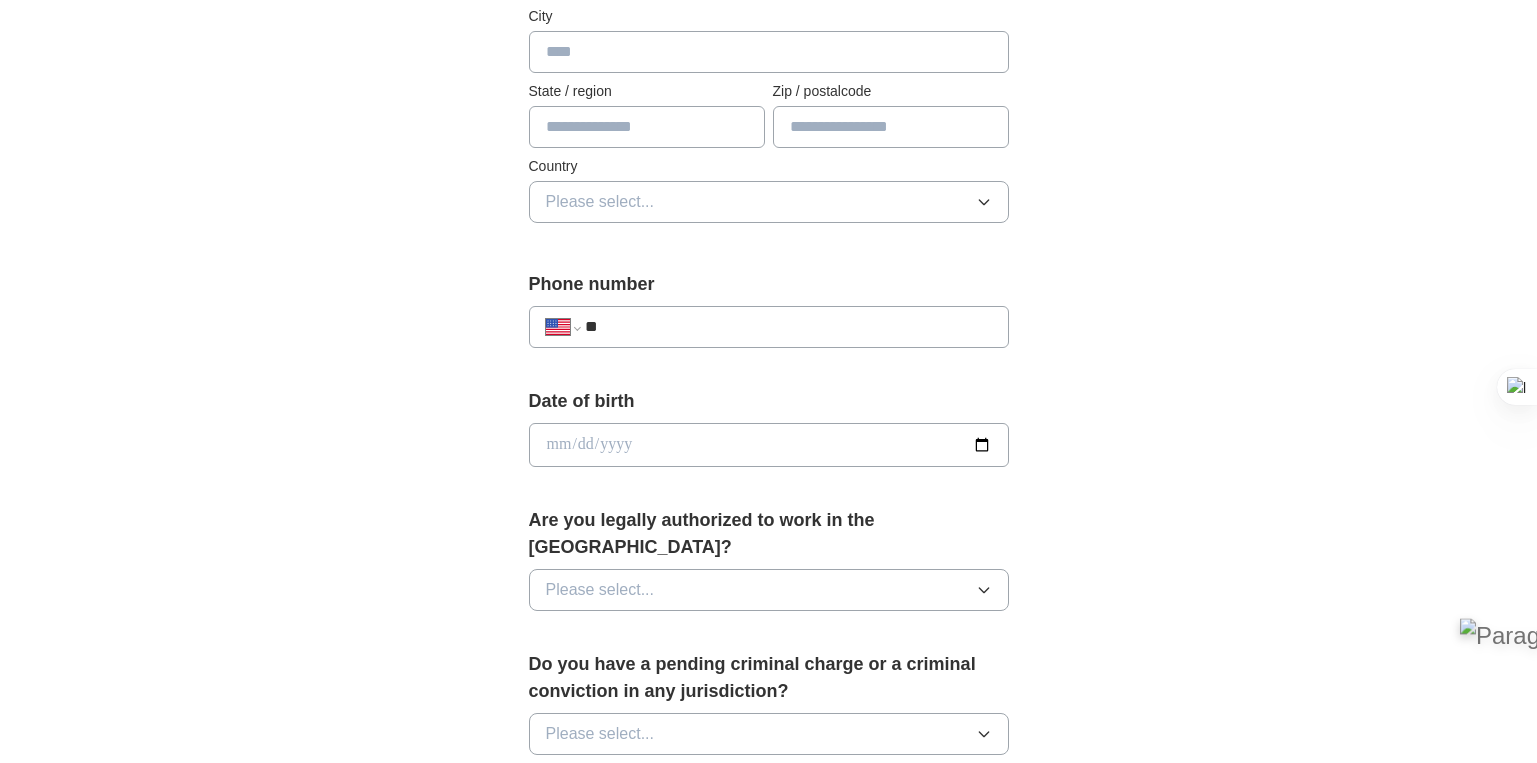 scroll, scrollTop: 600, scrollLeft: 0, axis: vertical 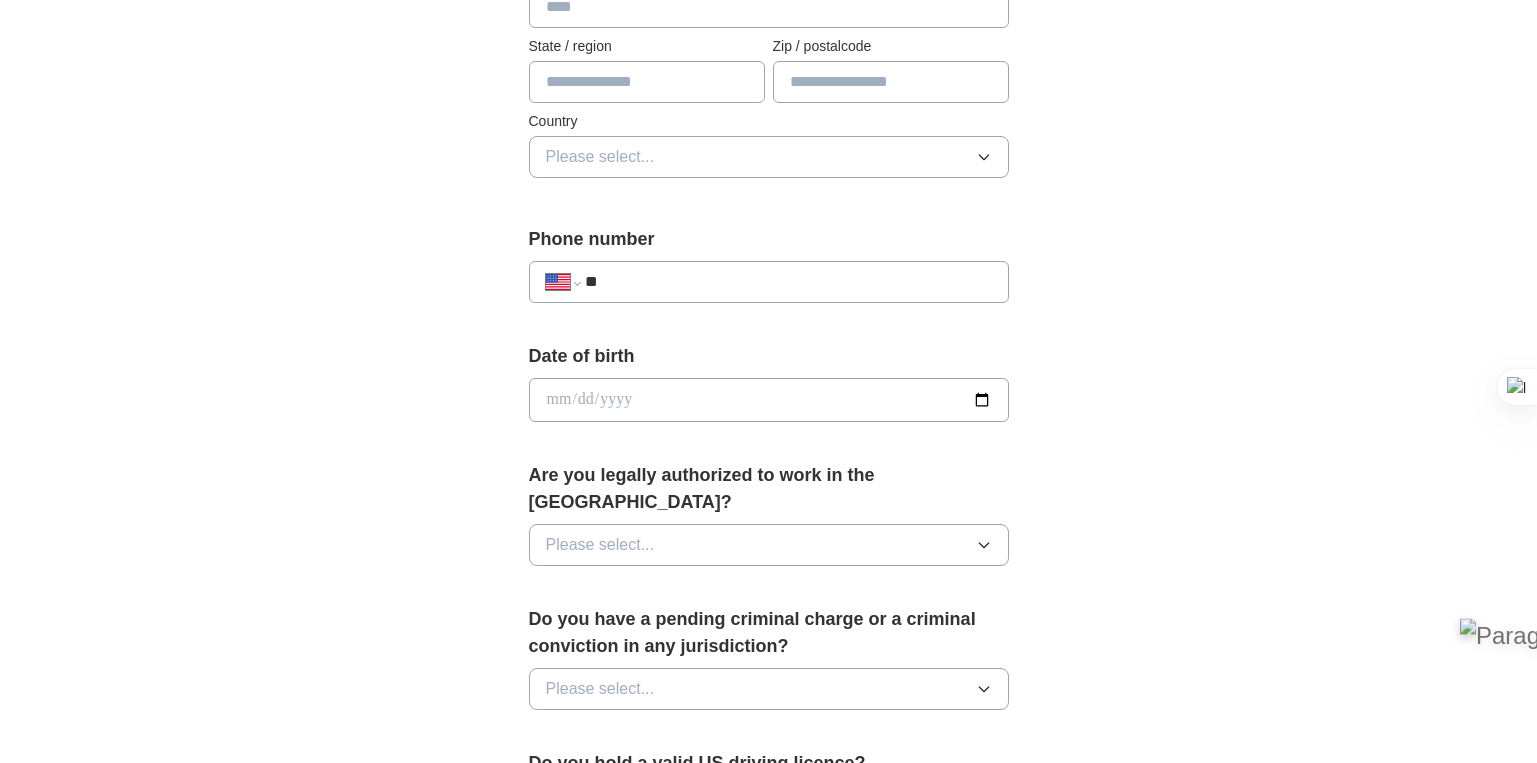 click at bounding box center [769, -68] 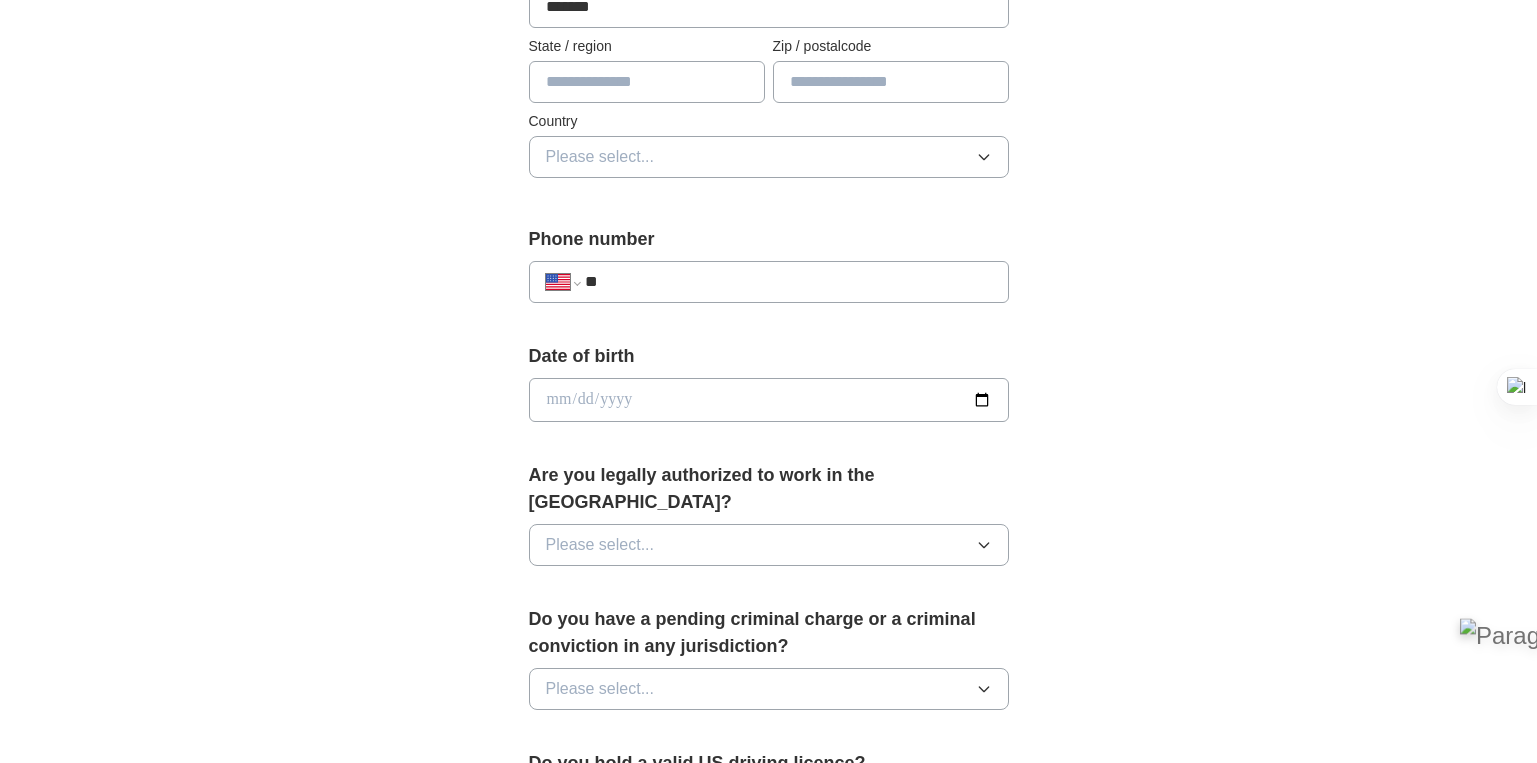 type on "**" 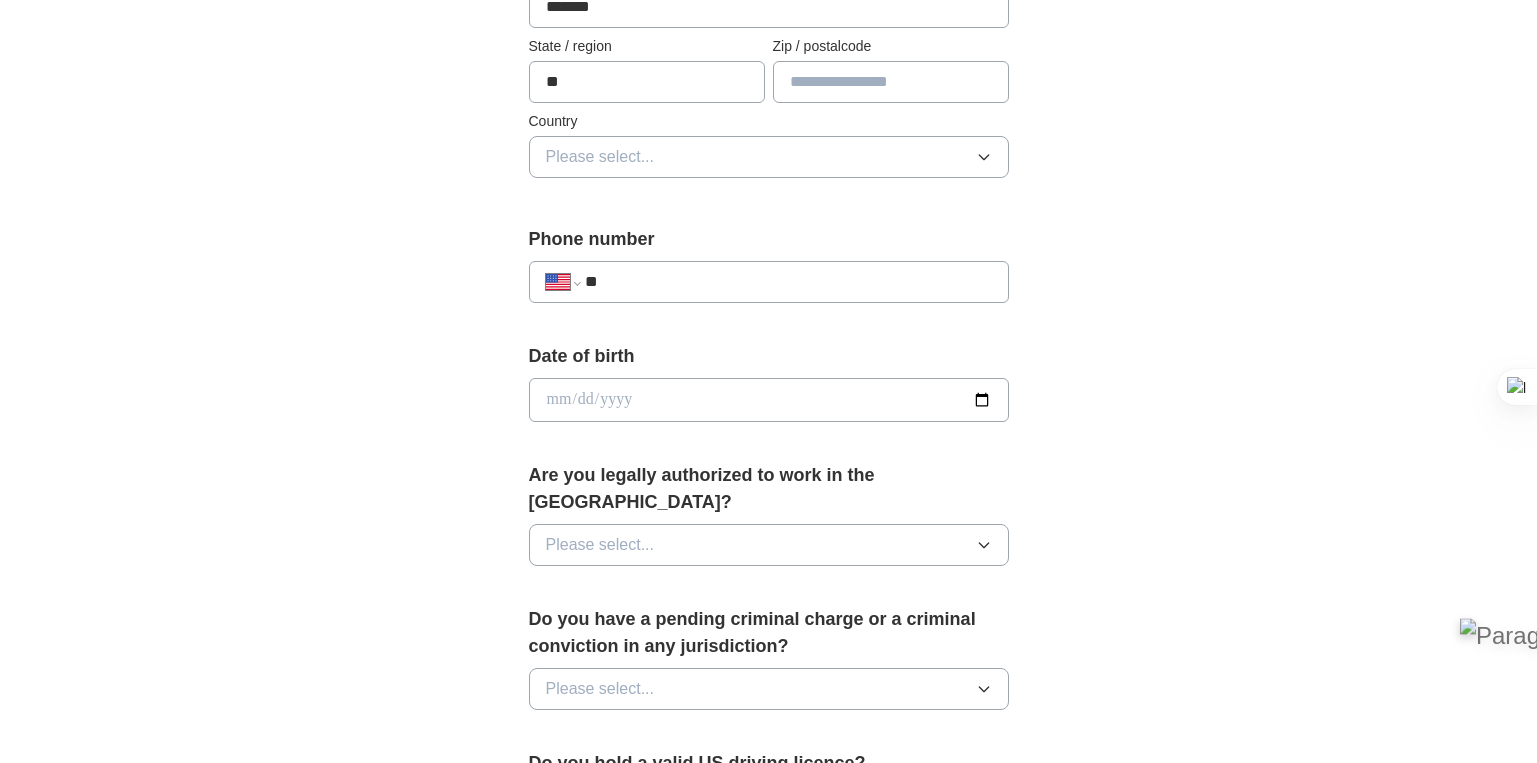 type on "*****" 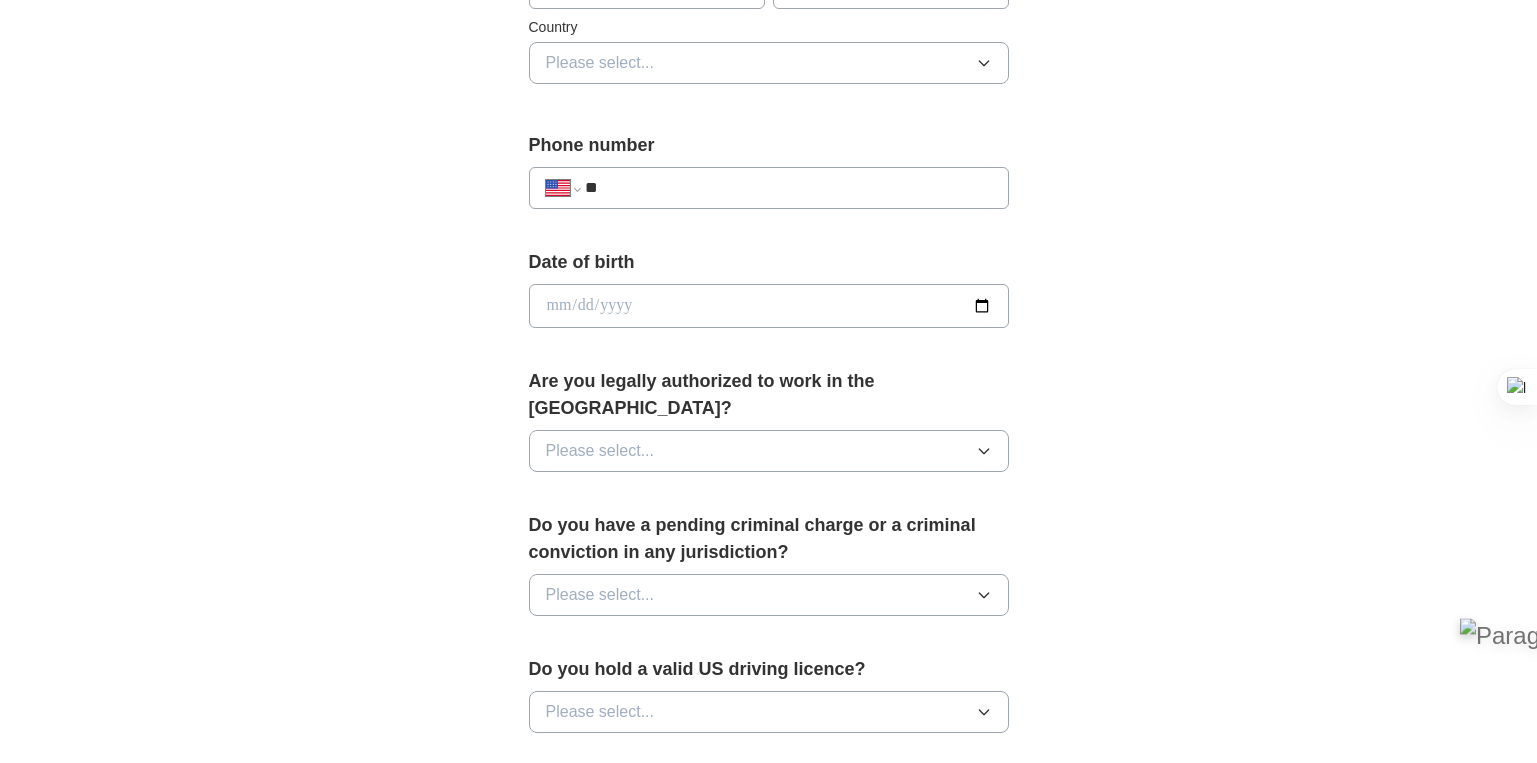 scroll, scrollTop: 800, scrollLeft: 0, axis: vertical 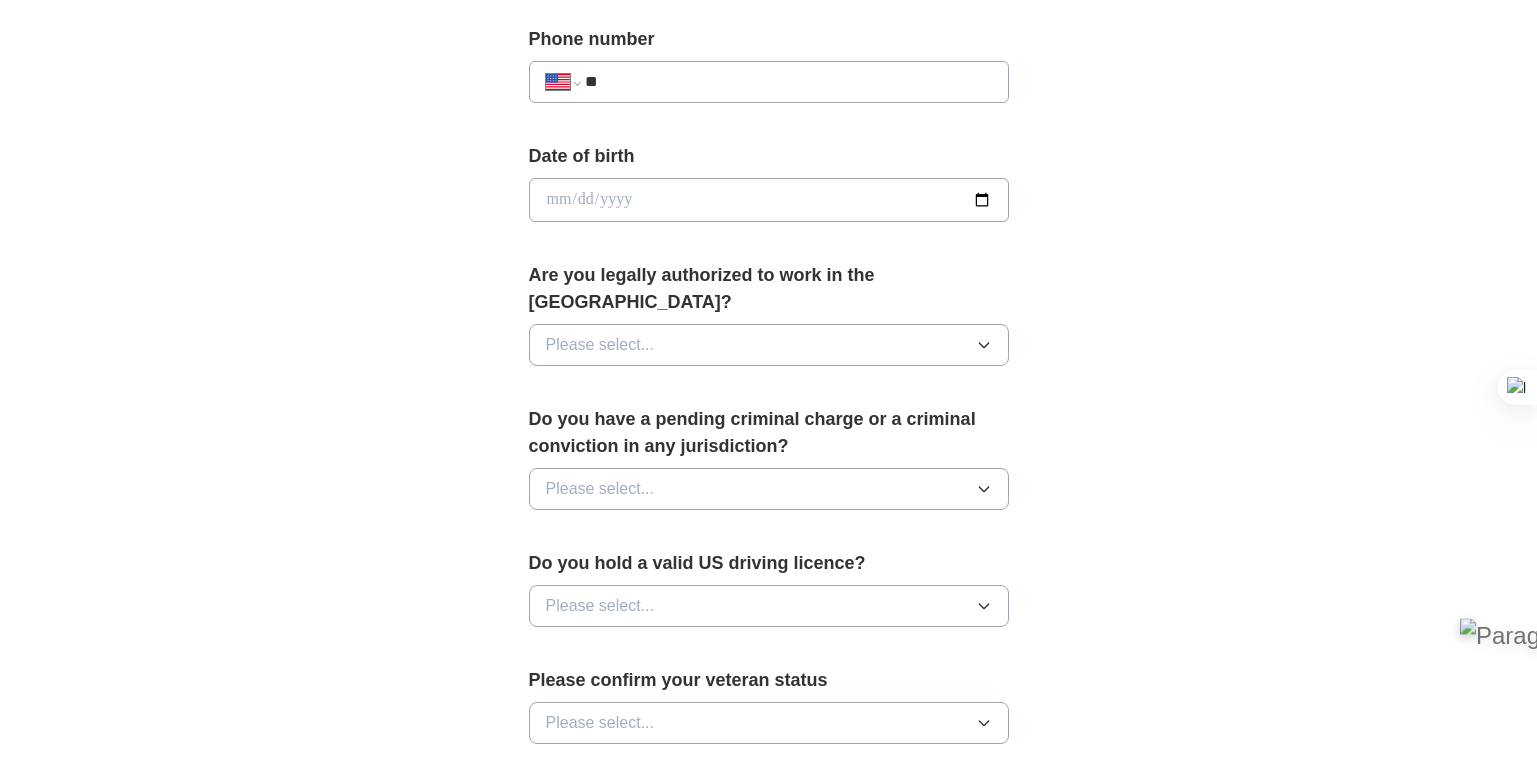 click on "Please select..." at bounding box center (769, -43) 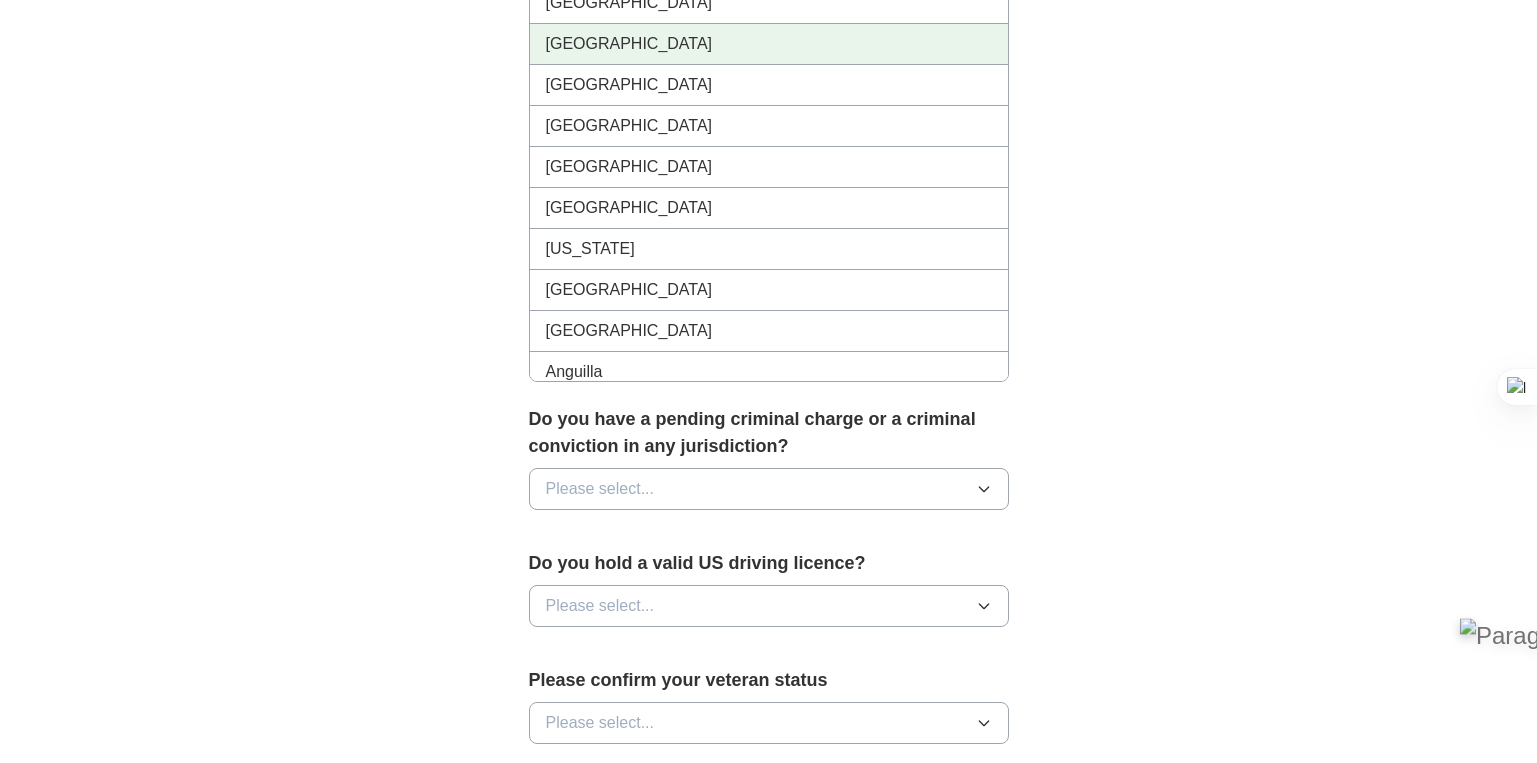 click on "[GEOGRAPHIC_DATA]" at bounding box center (769, 44) 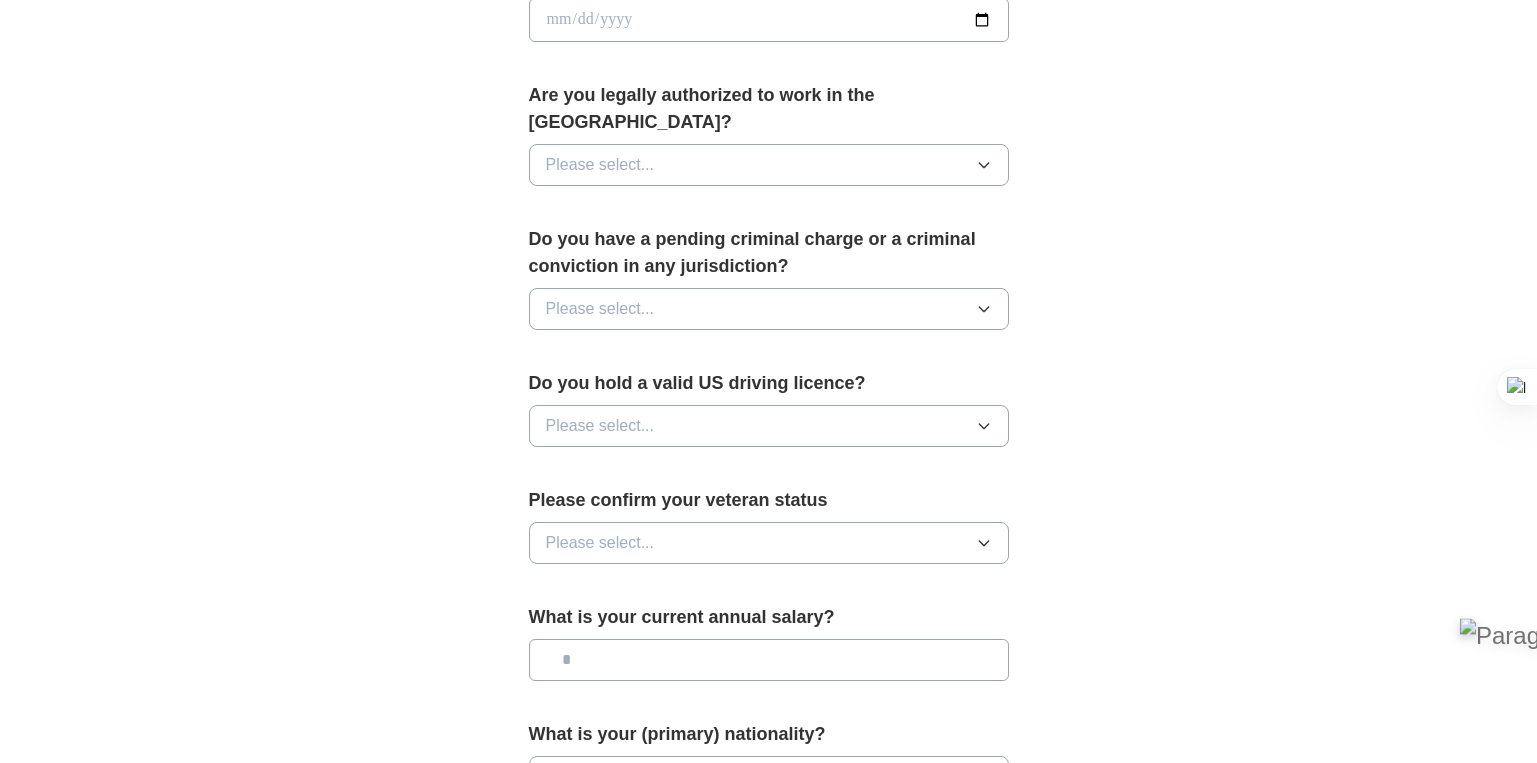 scroll, scrollTop: 1000, scrollLeft: 0, axis: vertical 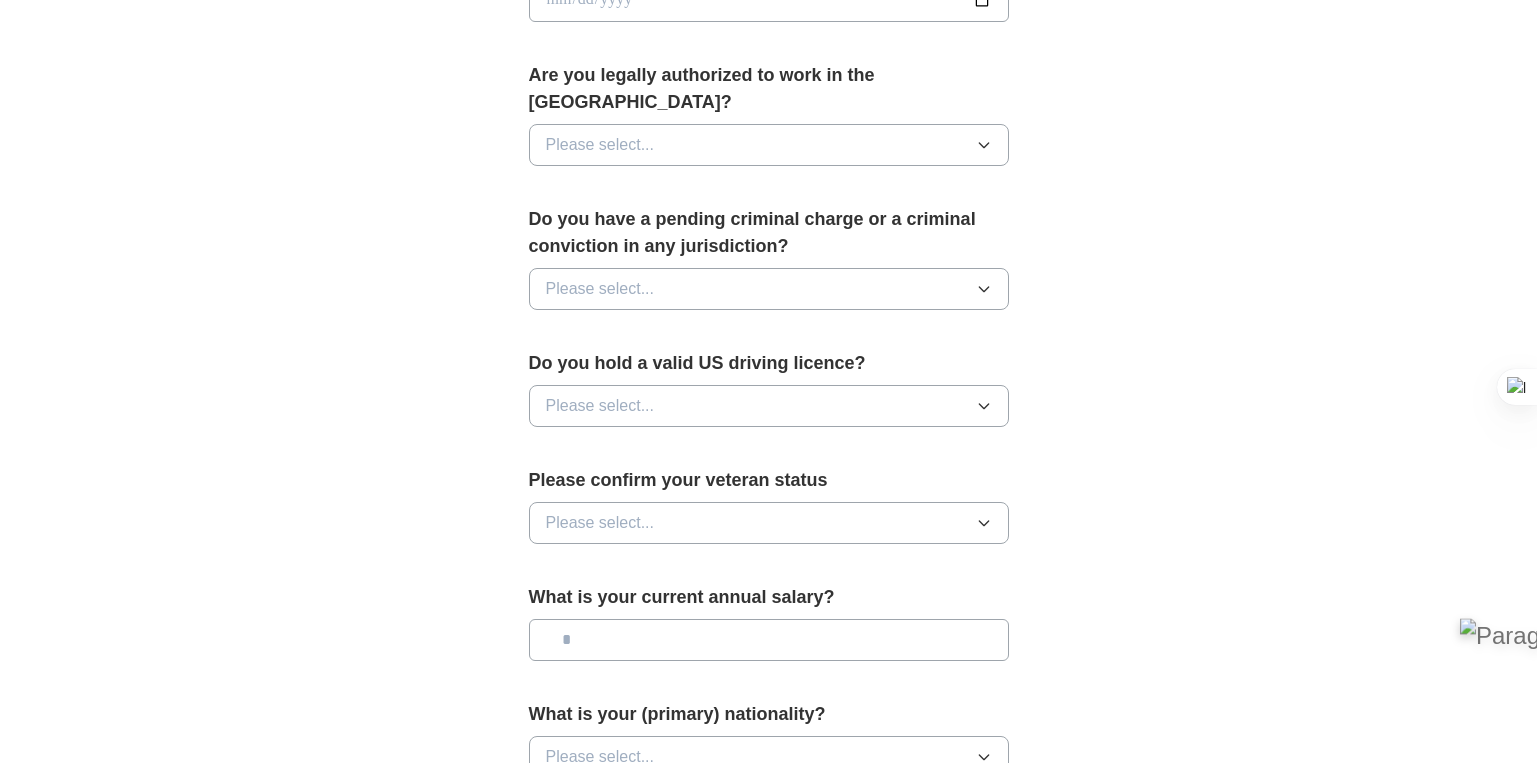 click on "**" at bounding box center [788, -118] 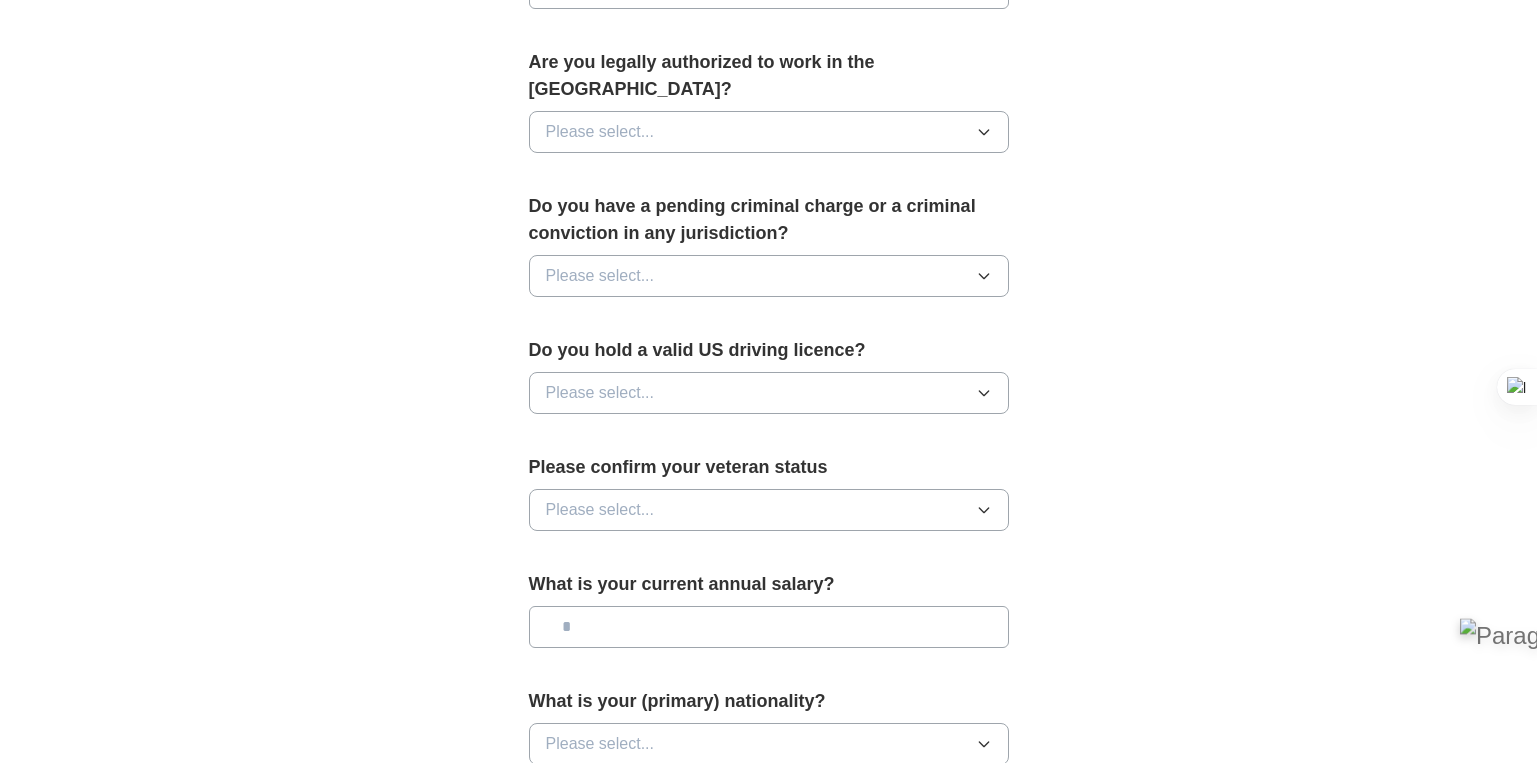 scroll, scrollTop: 1100, scrollLeft: 0, axis: vertical 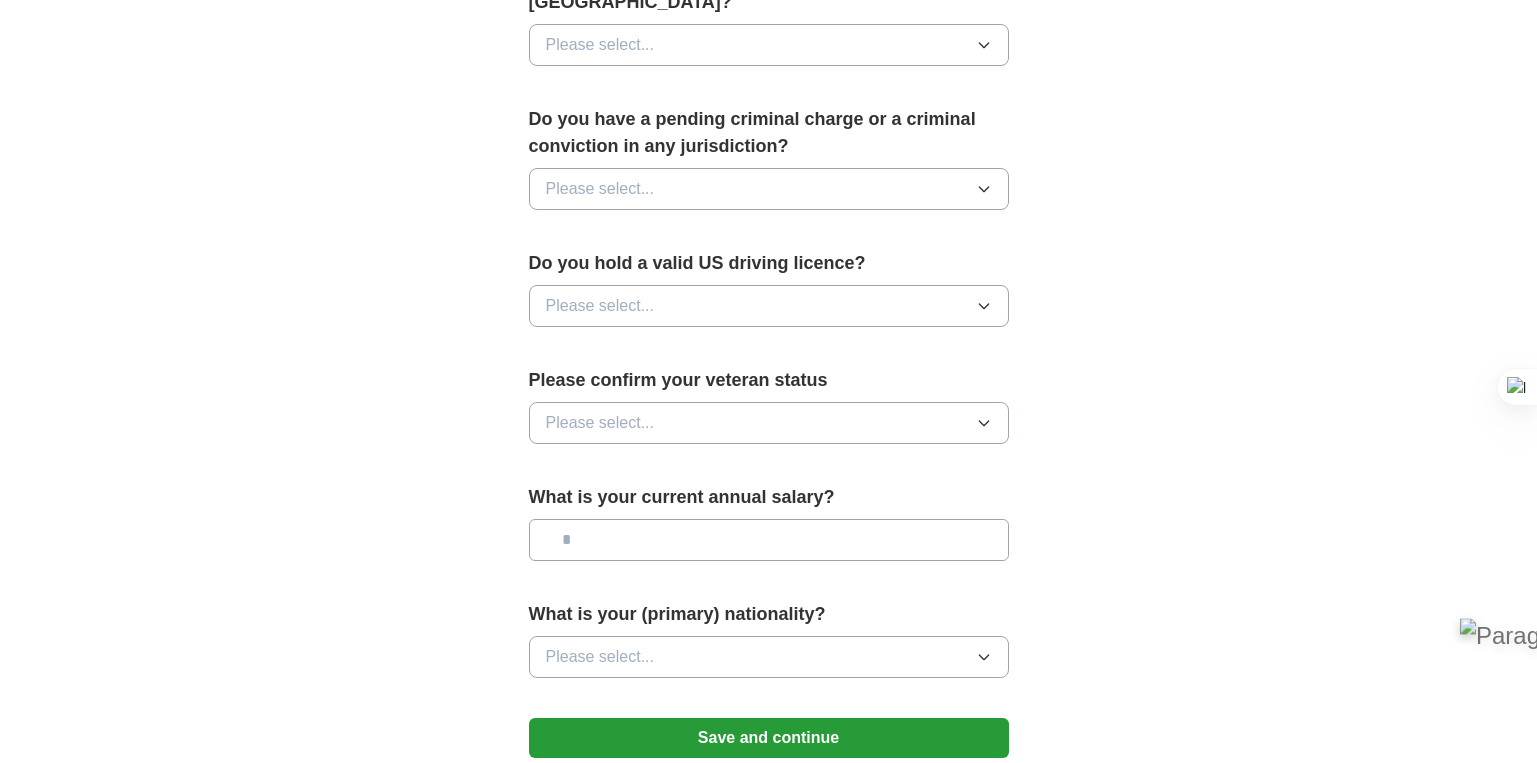 click on "Date of birth" at bounding box center [769, -110] 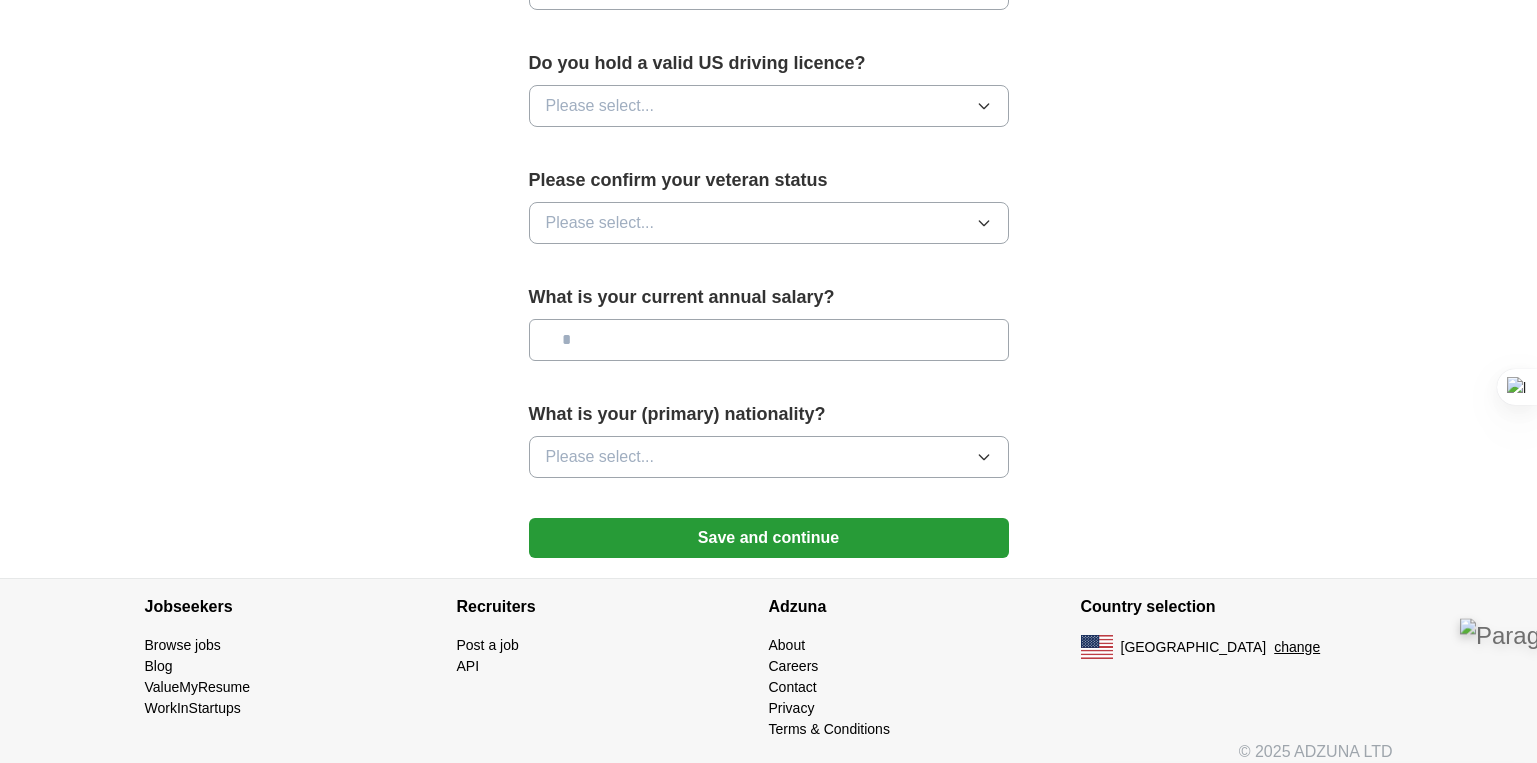 click on "Please select..." at bounding box center [769, -155] 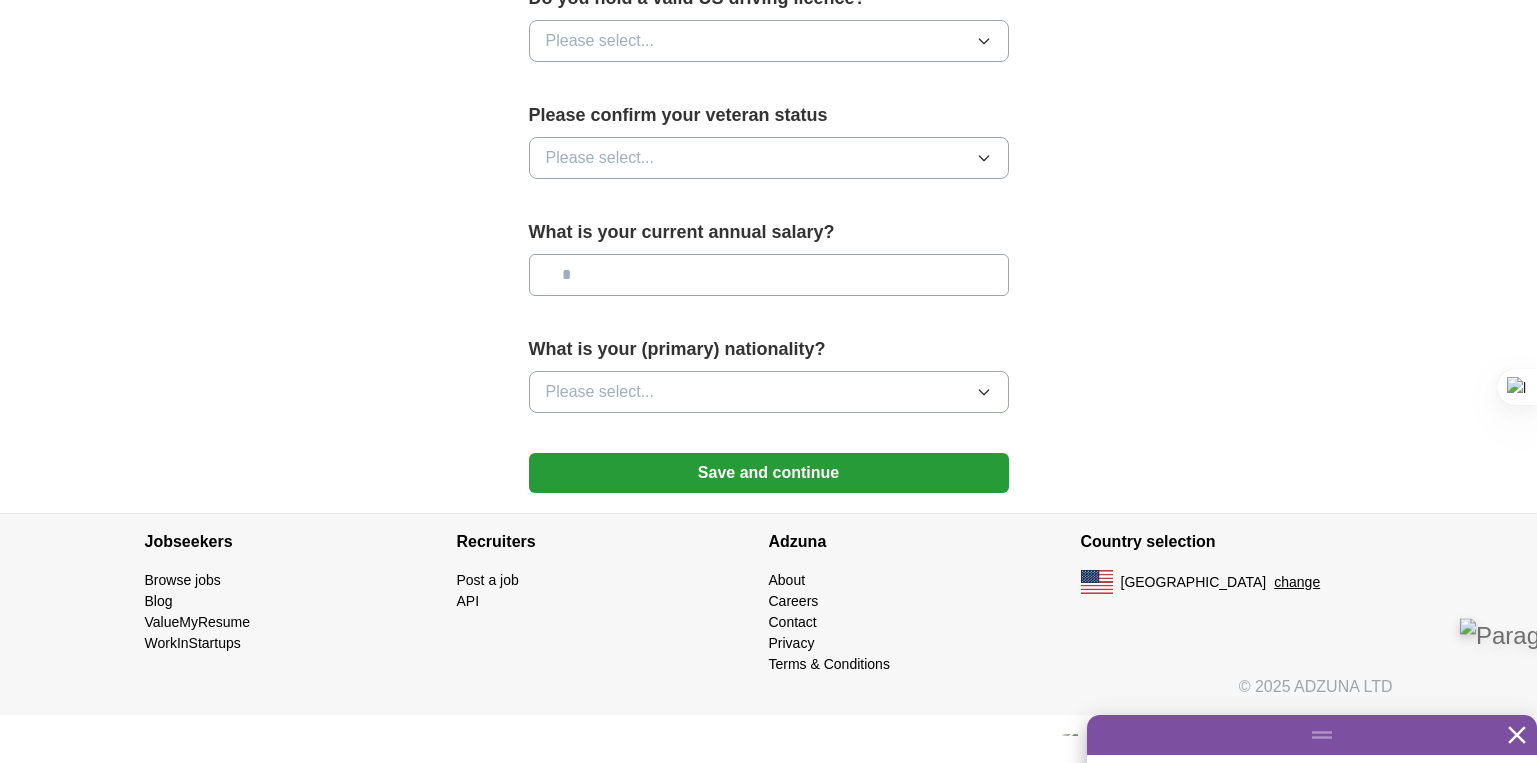 scroll, scrollTop: 1400, scrollLeft: 0, axis: vertical 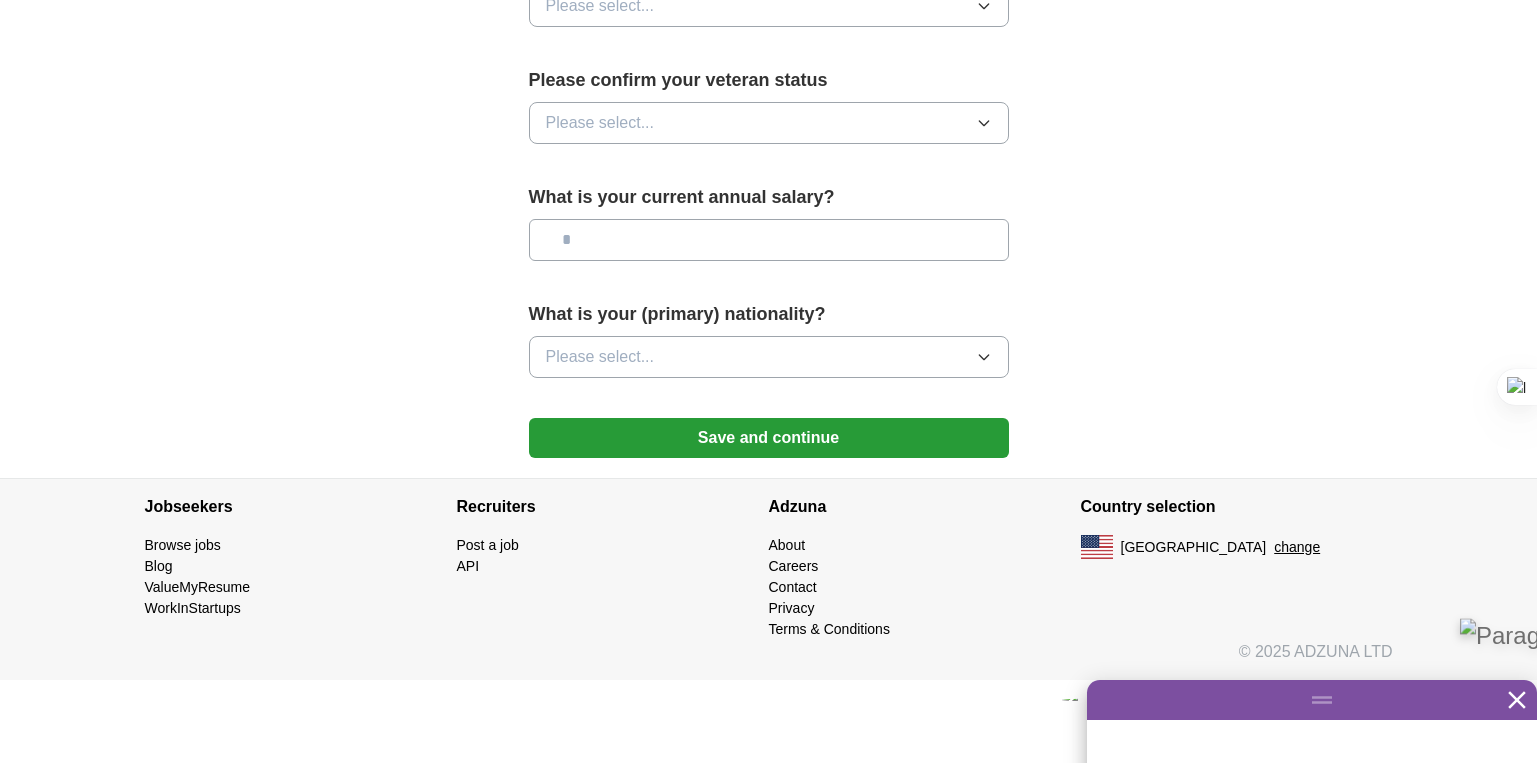 click on "Please select..." at bounding box center [769, -111] 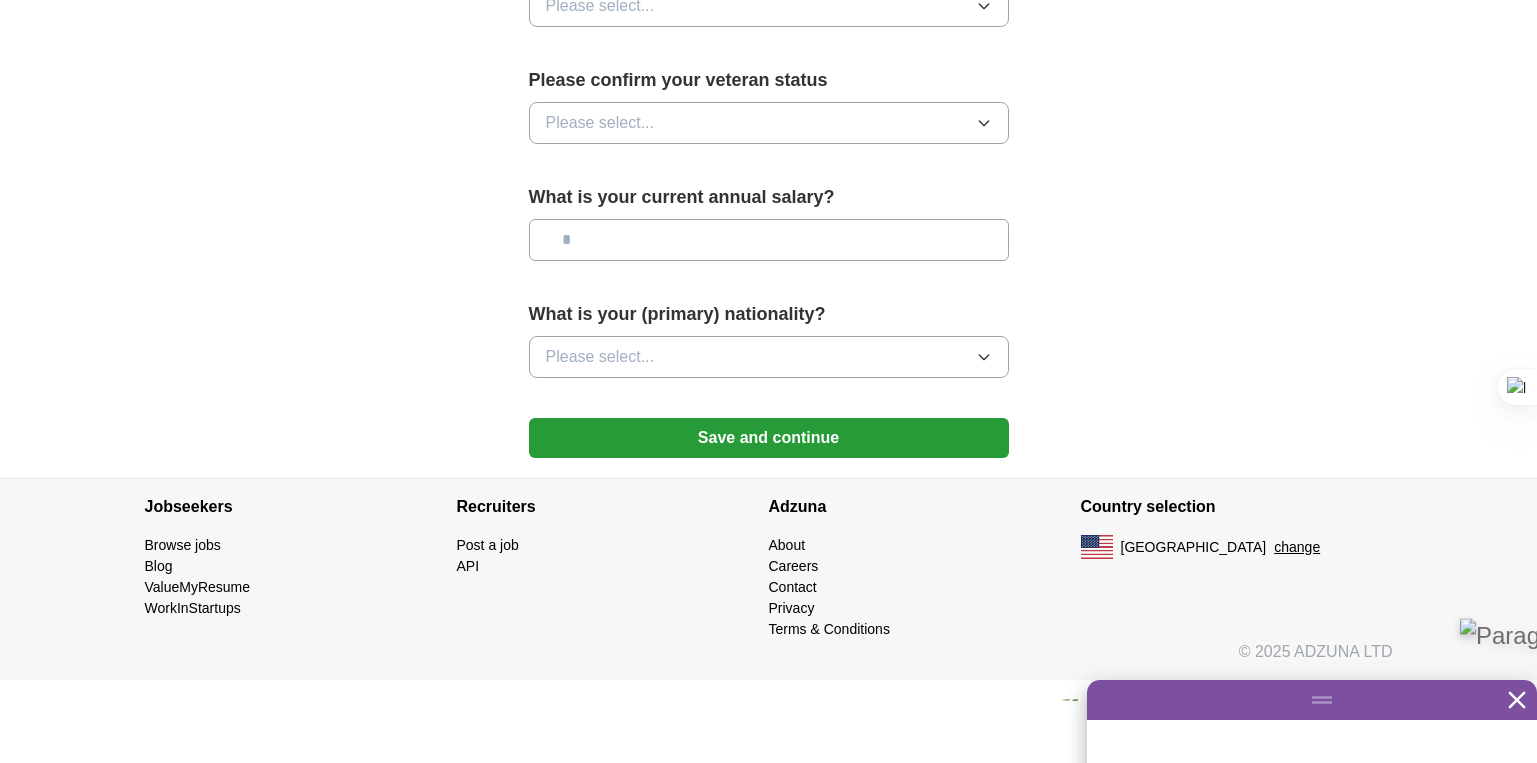 click on "No" at bounding box center [769, -24] 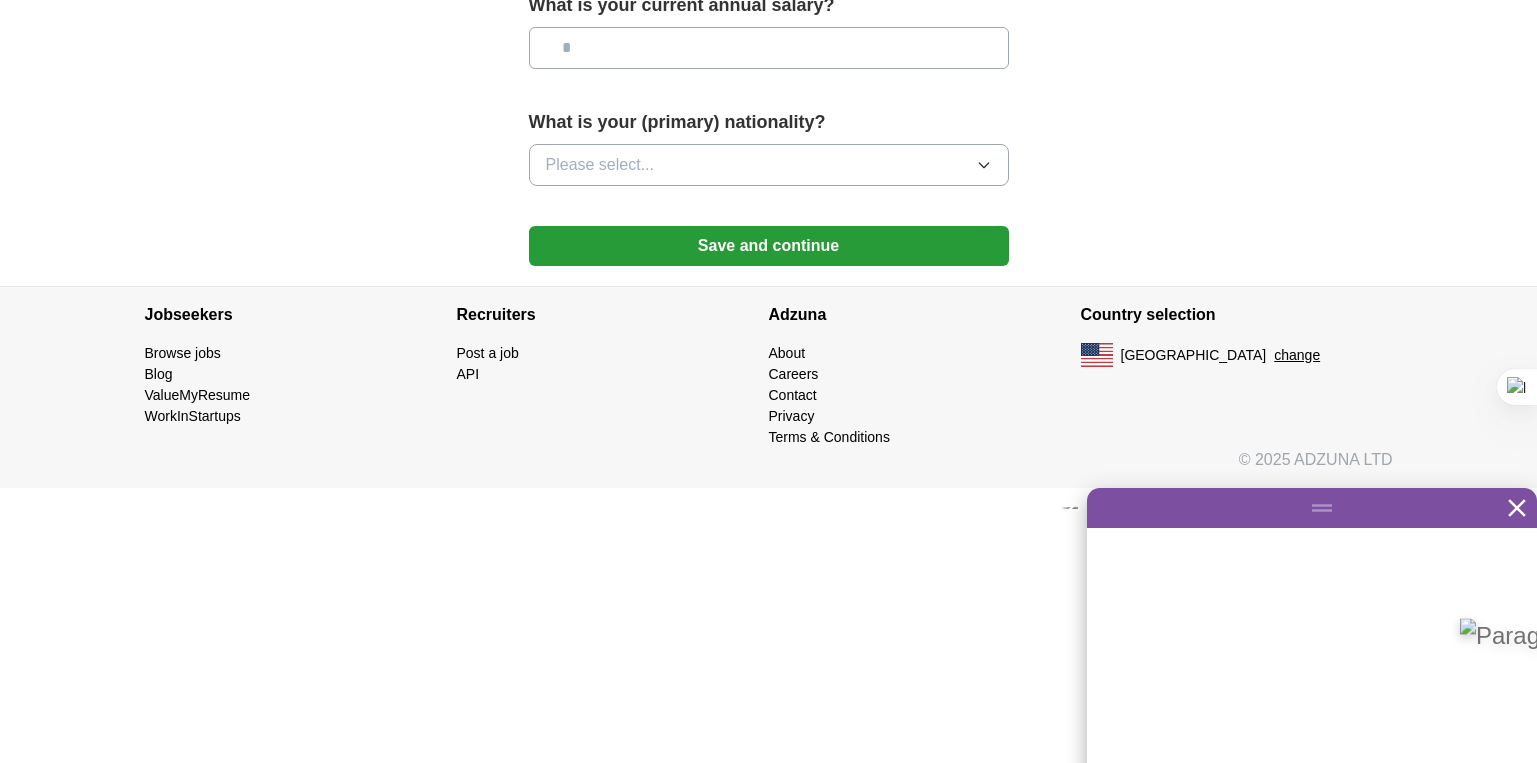 scroll, scrollTop: 1600, scrollLeft: 0, axis: vertical 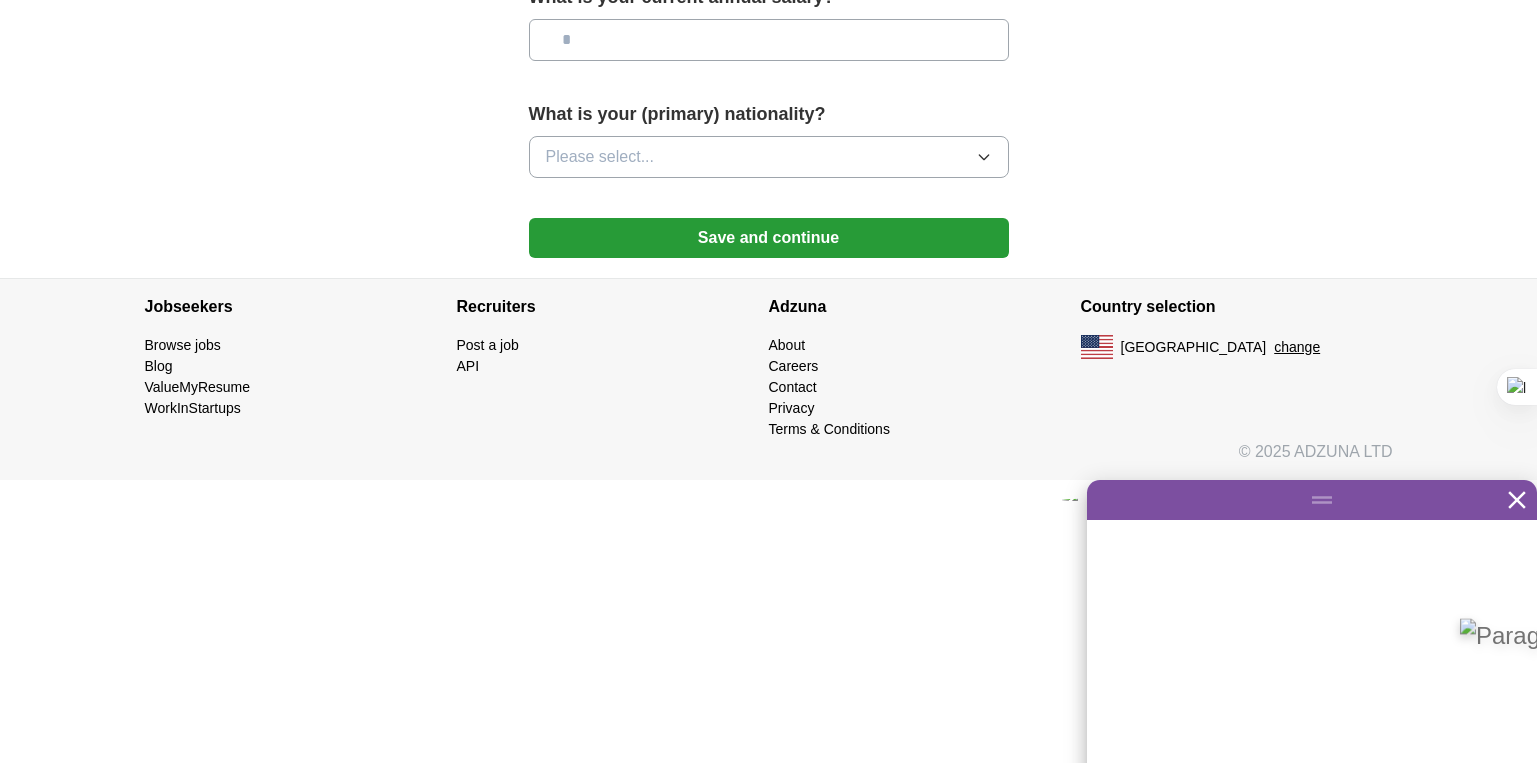 click on "Please select..." at bounding box center (769, -194) 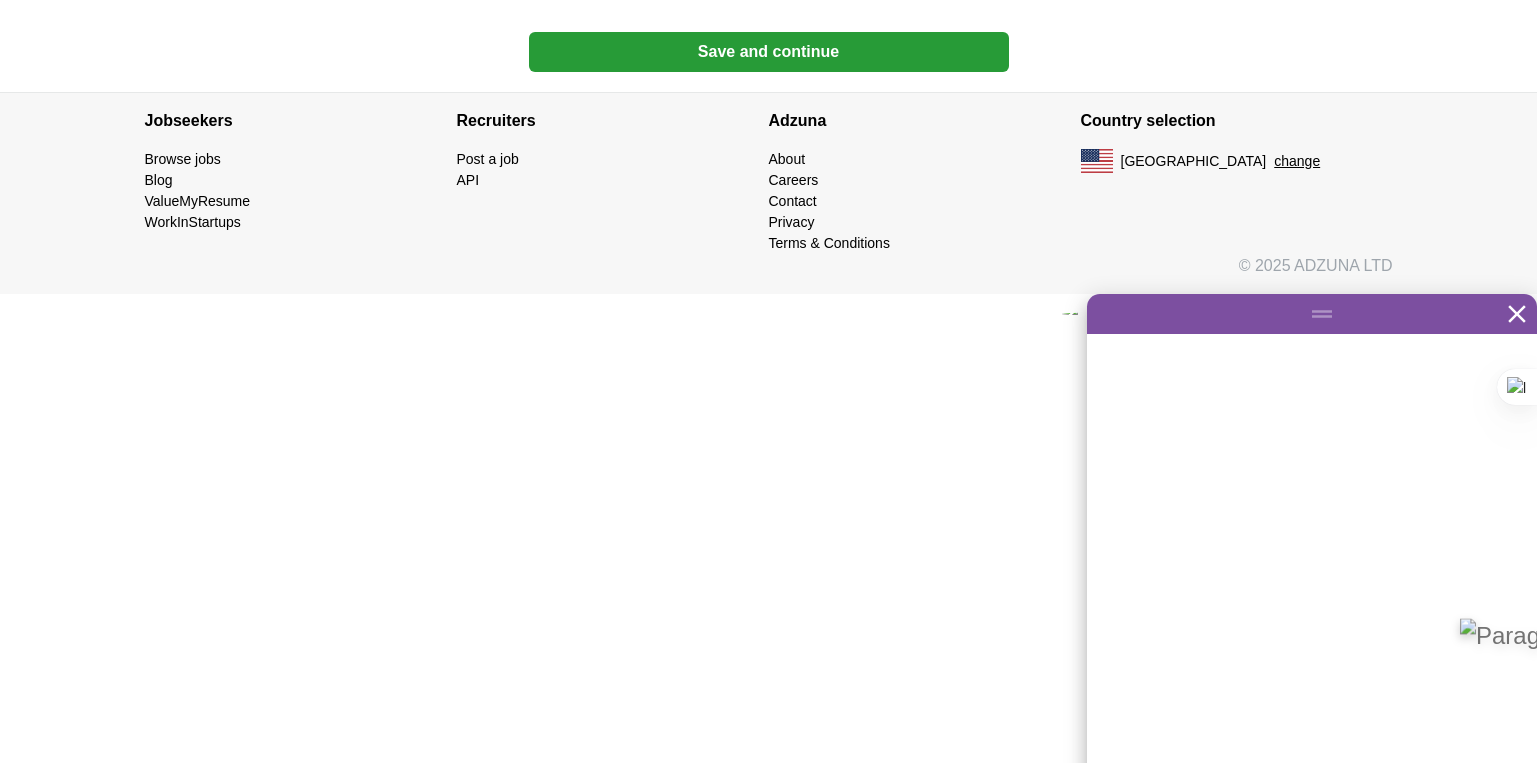 scroll, scrollTop: 1800, scrollLeft: 0, axis: vertical 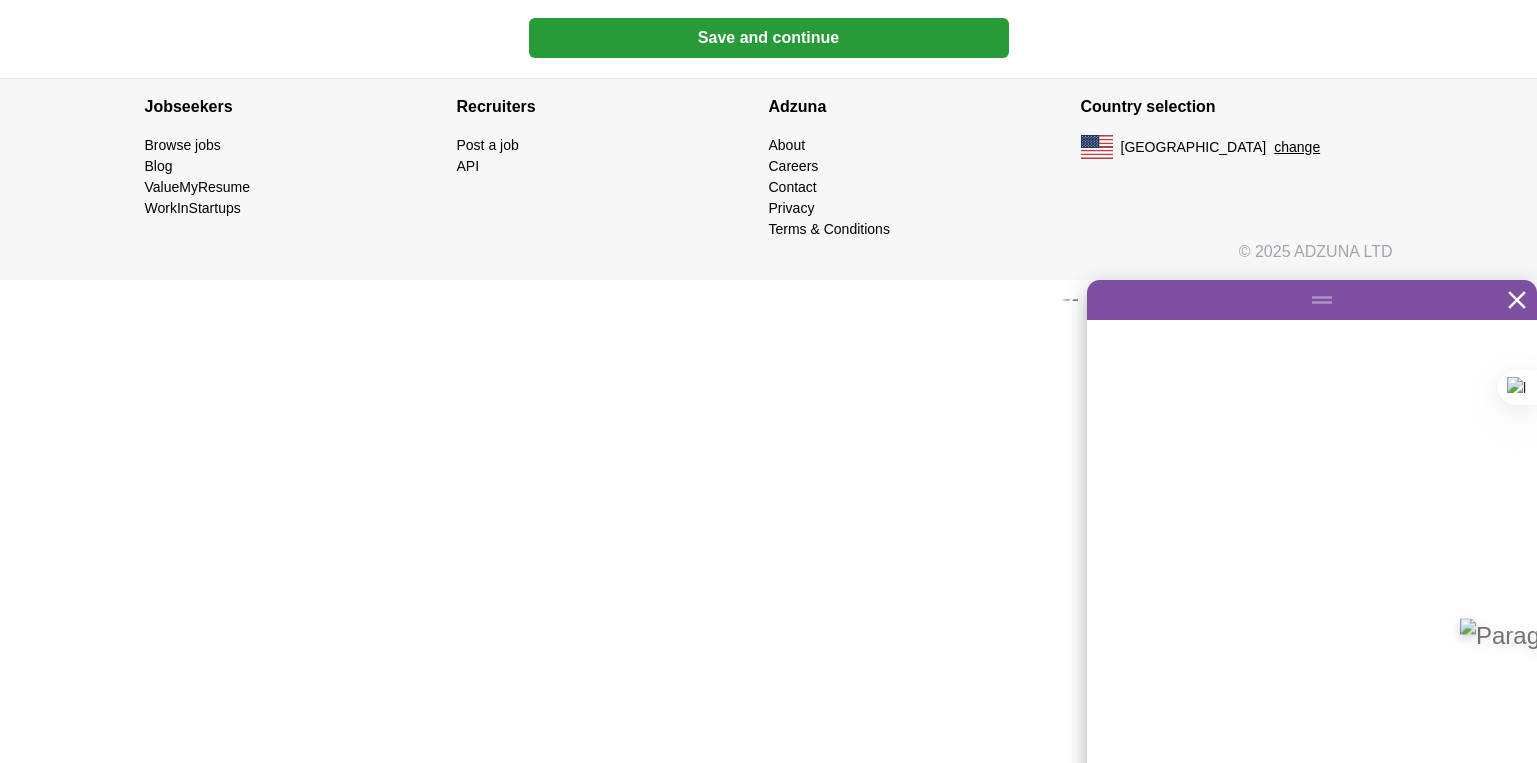 click on "Please select..." at bounding box center (769, -277) 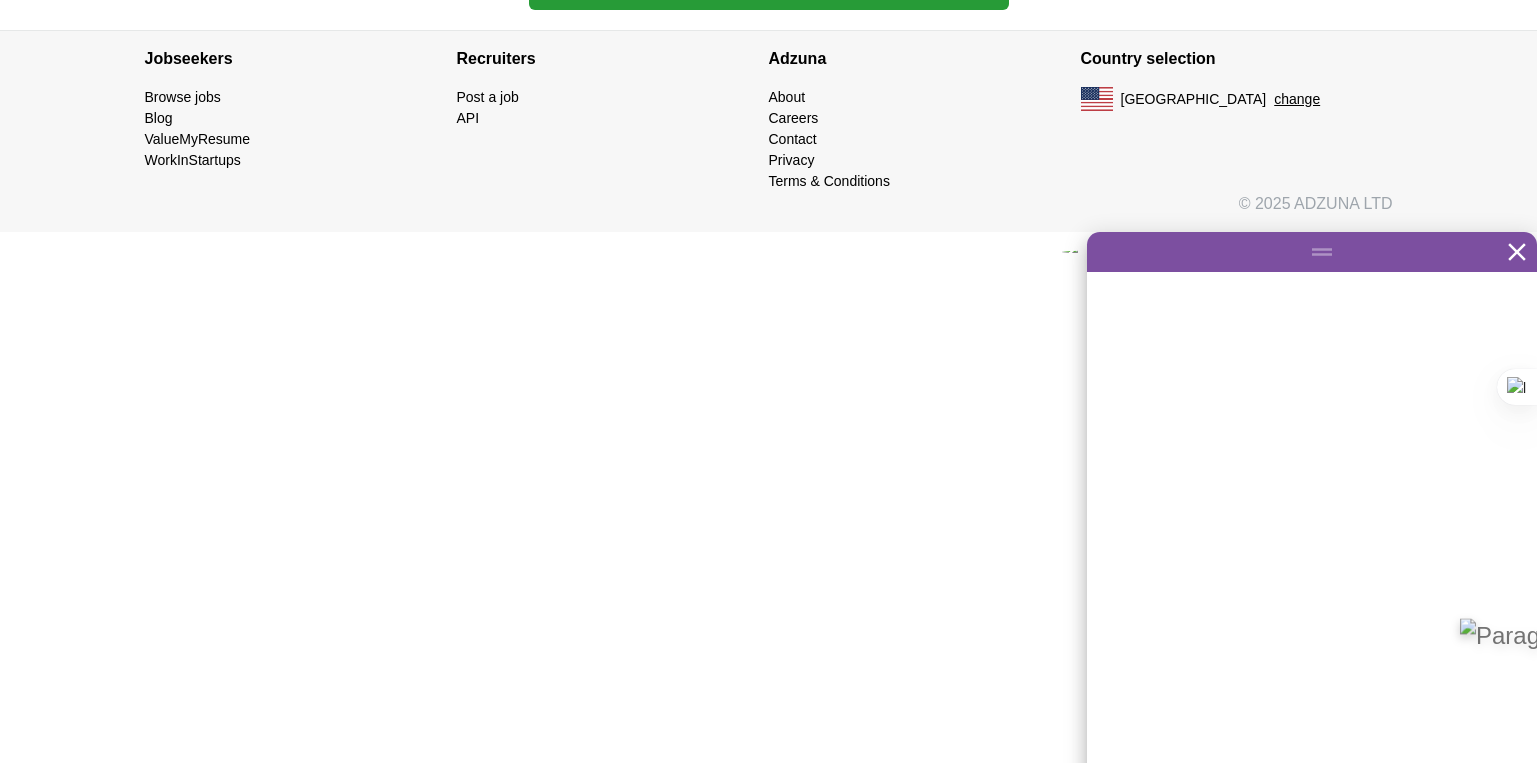 click on "What is your current annual salary?" at bounding box center [769, -218] 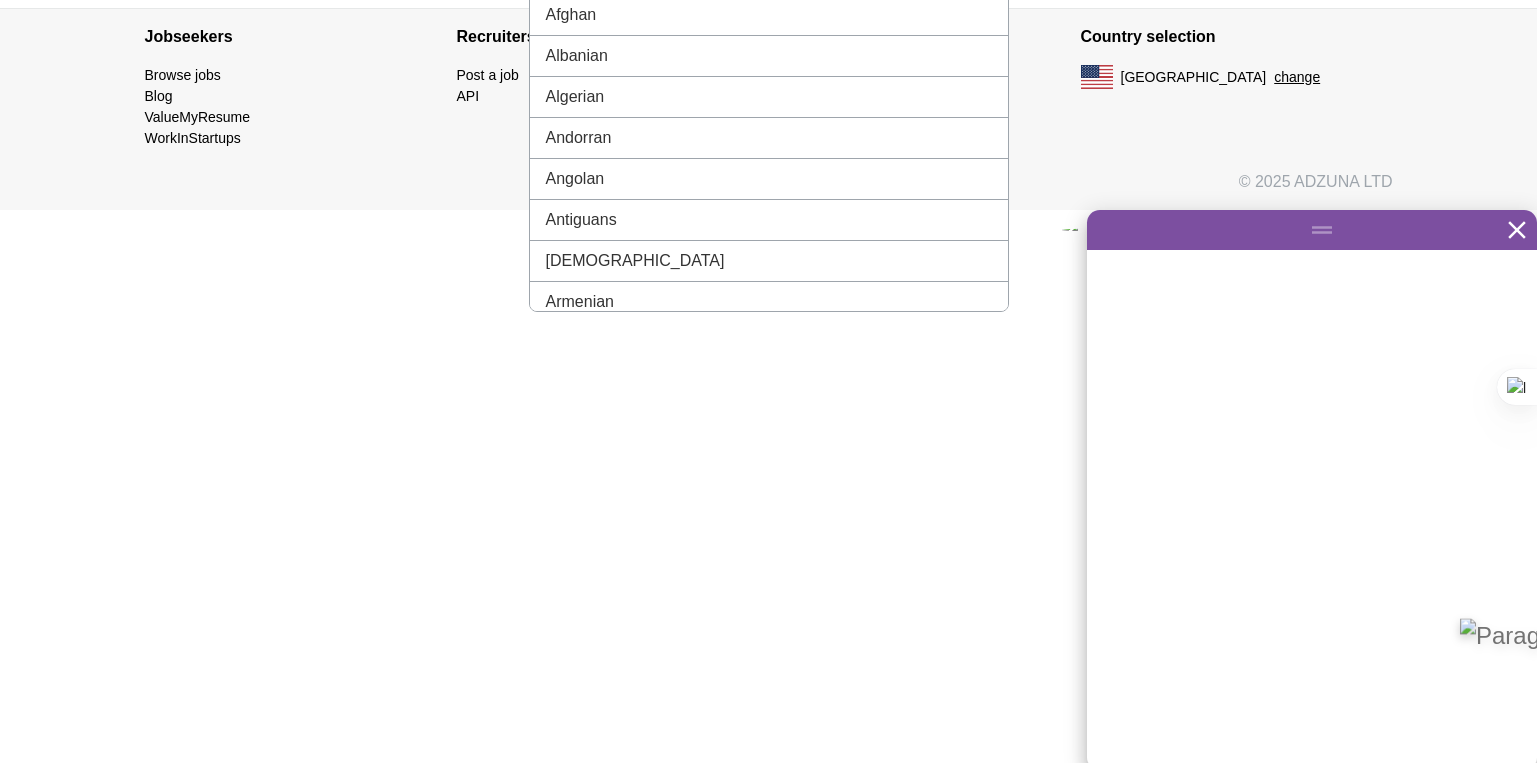 scroll, scrollTop: 1876, scrollLeft: 0, axis: vertical 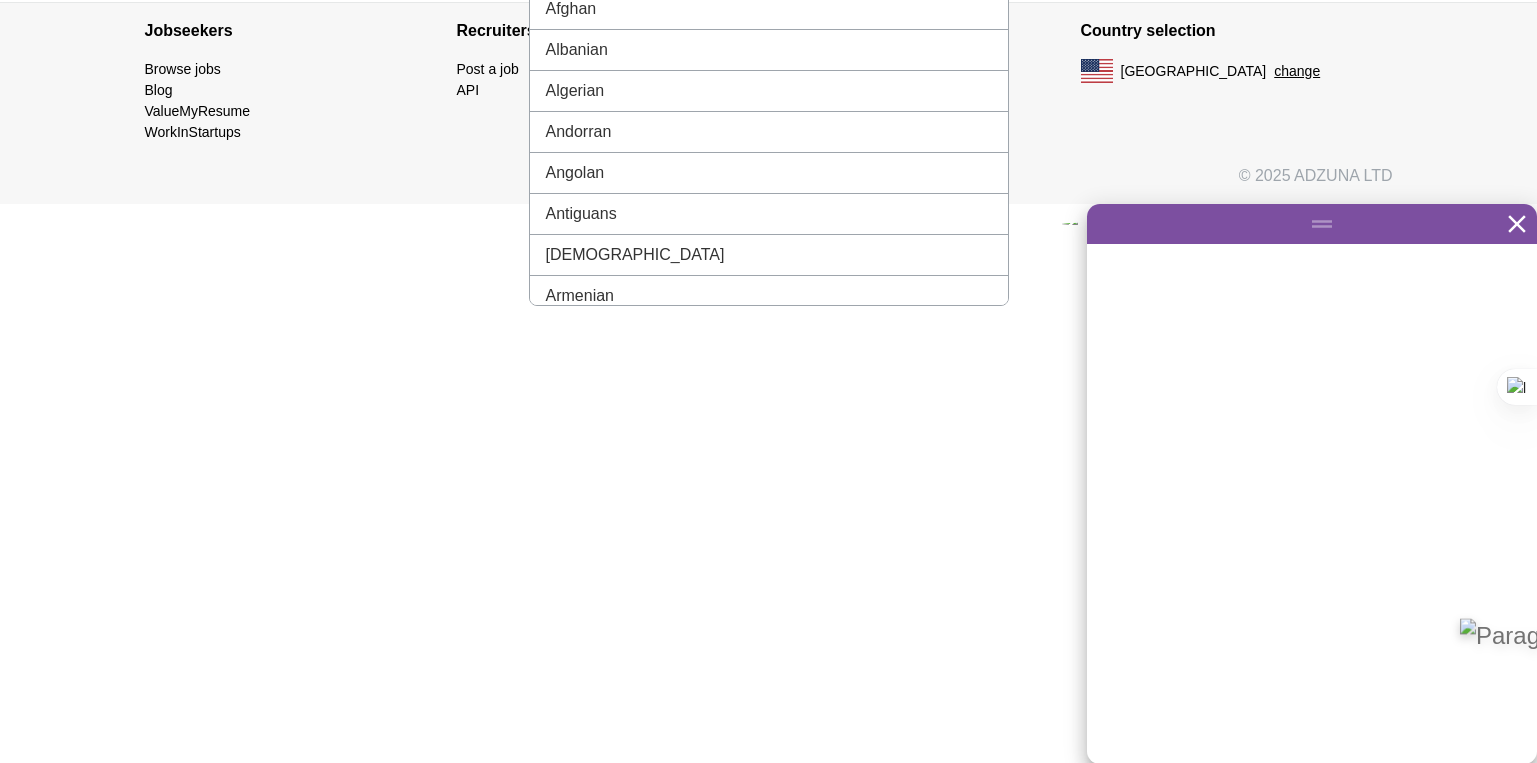 click on "American" at bounding box center (769, -73) 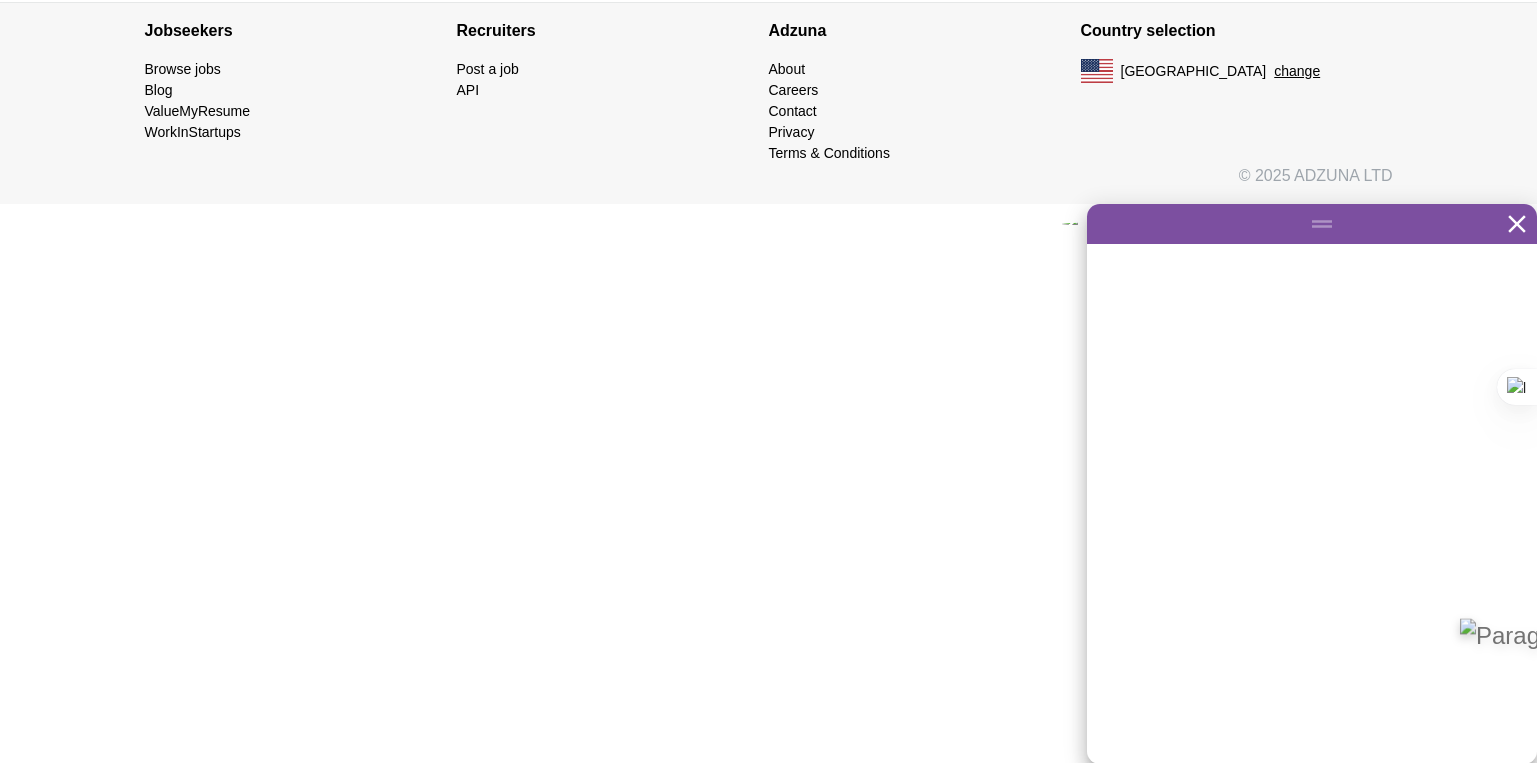scroll, scrollTop: 1848, scrollLeft: 0, axis: vertical 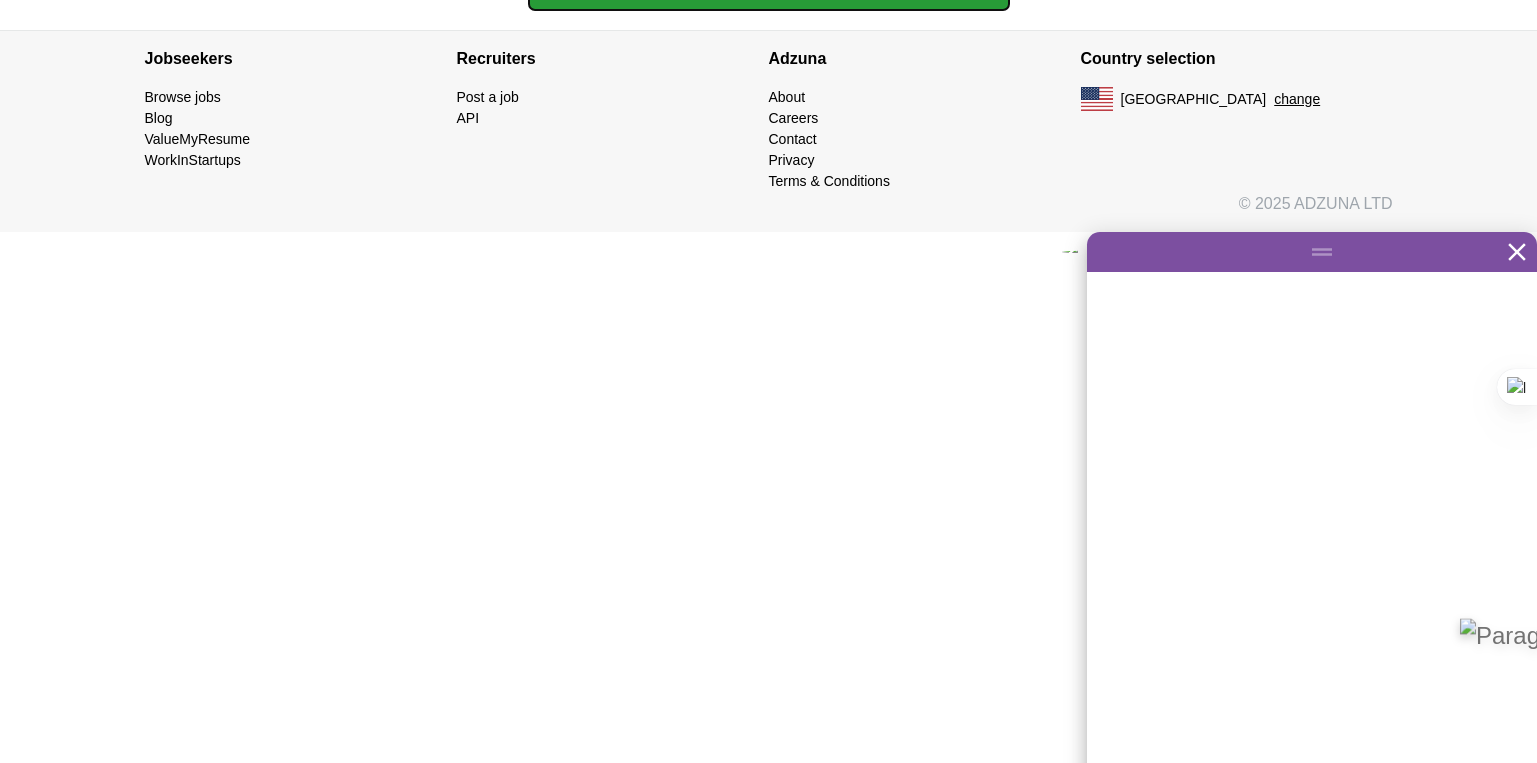 click on "Save and continue" at bounding box center (769, -10) 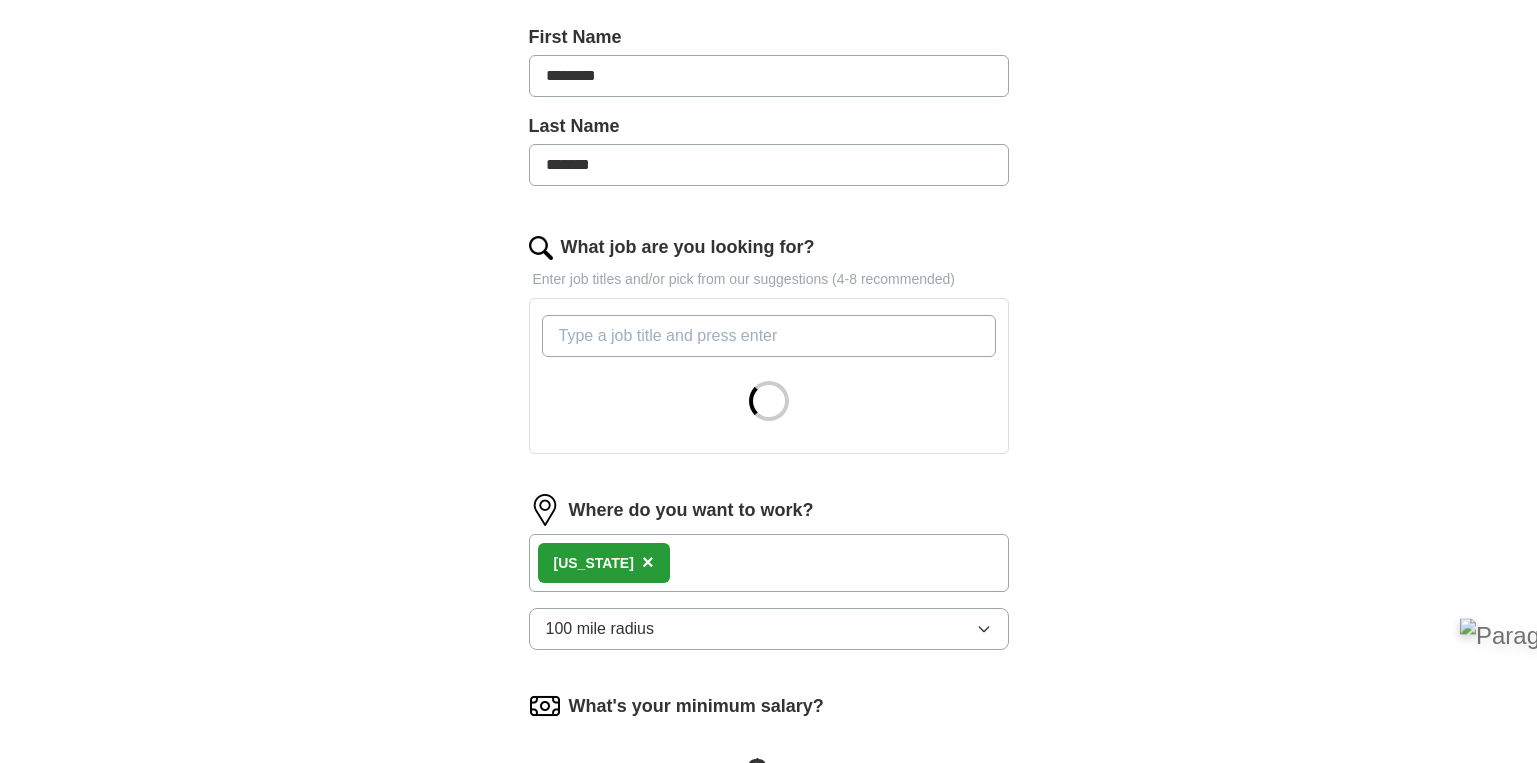 scroll, scrollTop: 800, scrollLeft: 0, axis: vertical 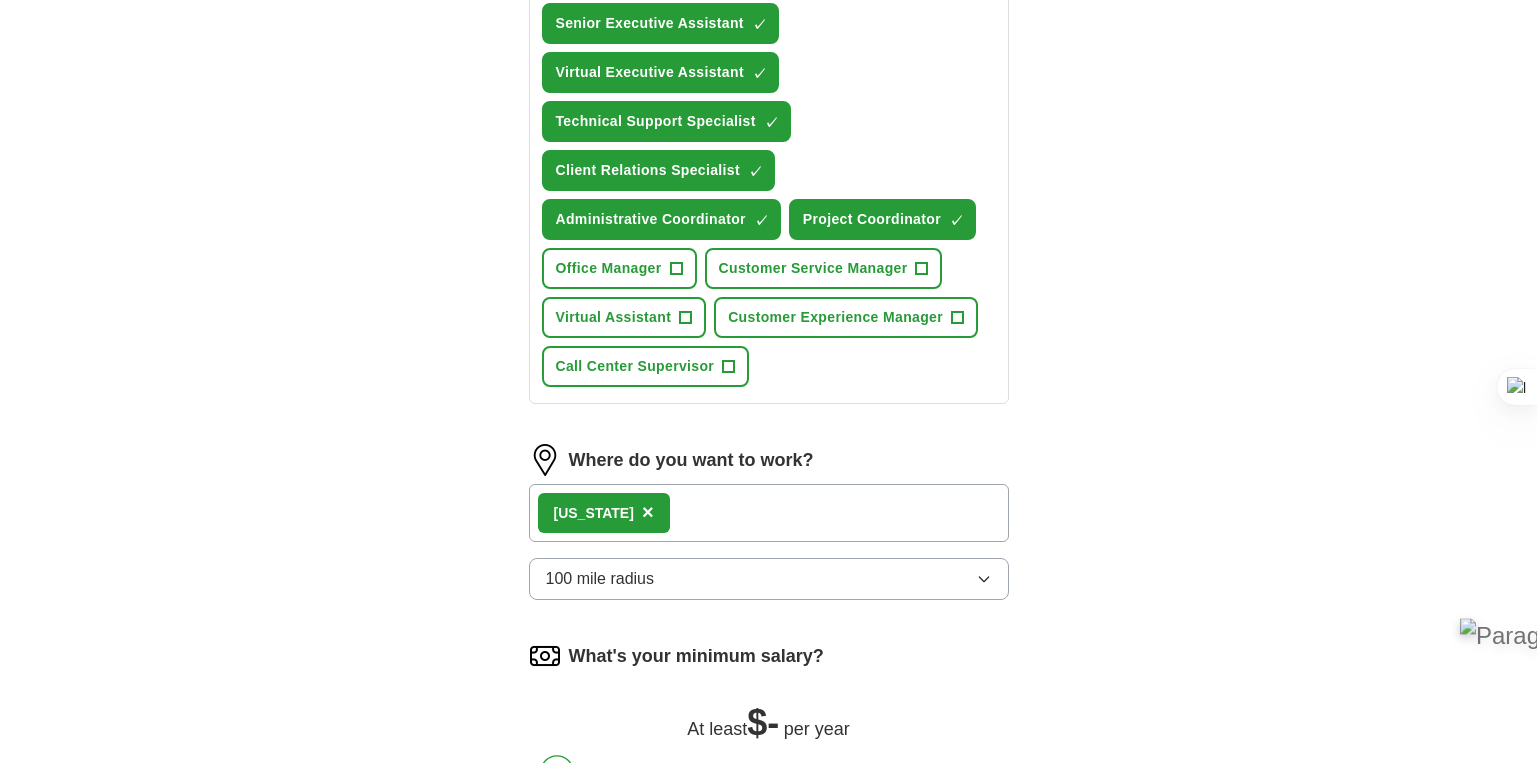 click on "What job are you looking for?" at bounding box center (769, -26) 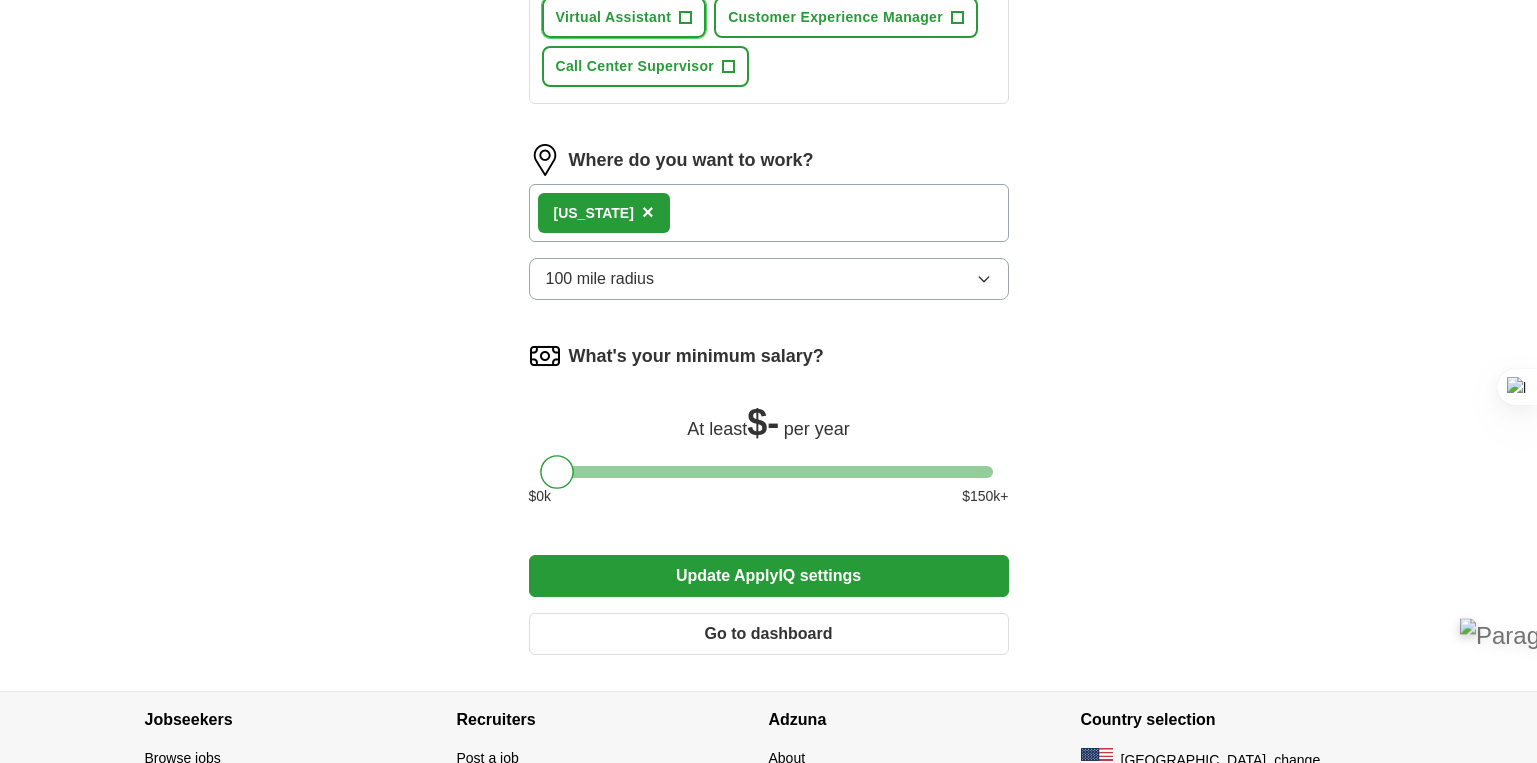 click on "Virtual Assistant +" at bounding box center (624, 17) 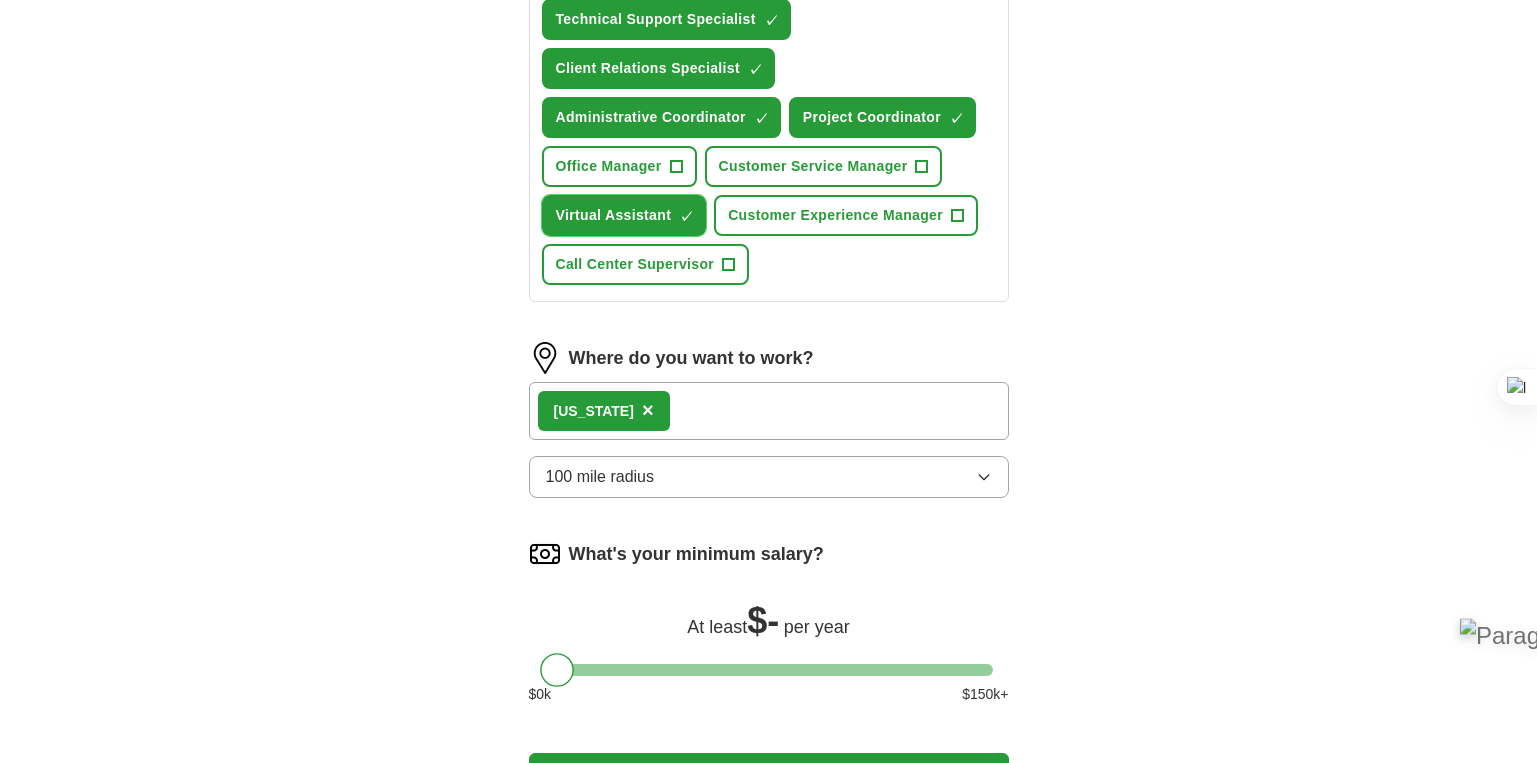 scroll, scrollTop: 900, scrollLeft: 0, axis: vertical 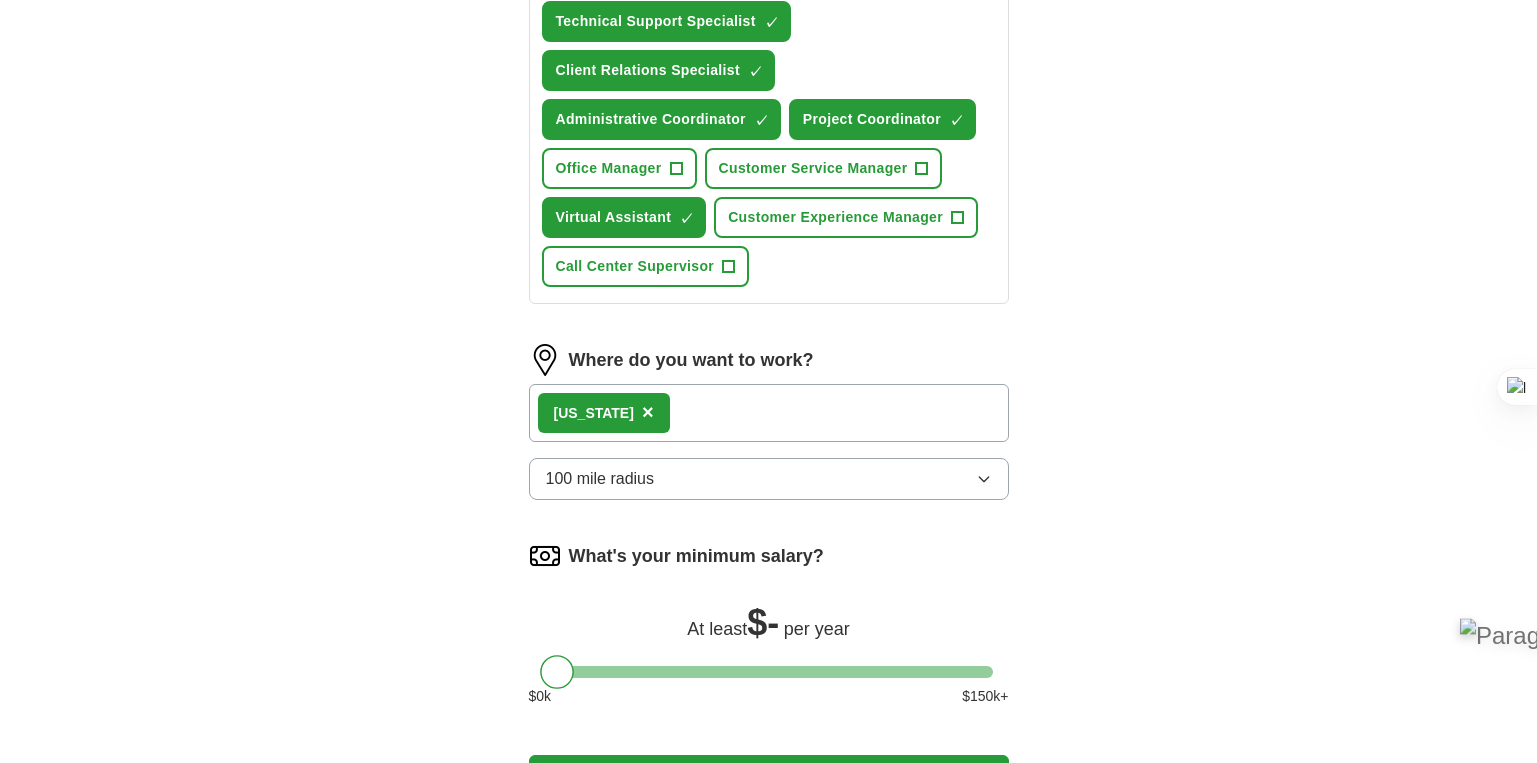 click on "What job are you looking for?" at bounding box center (769, -126) 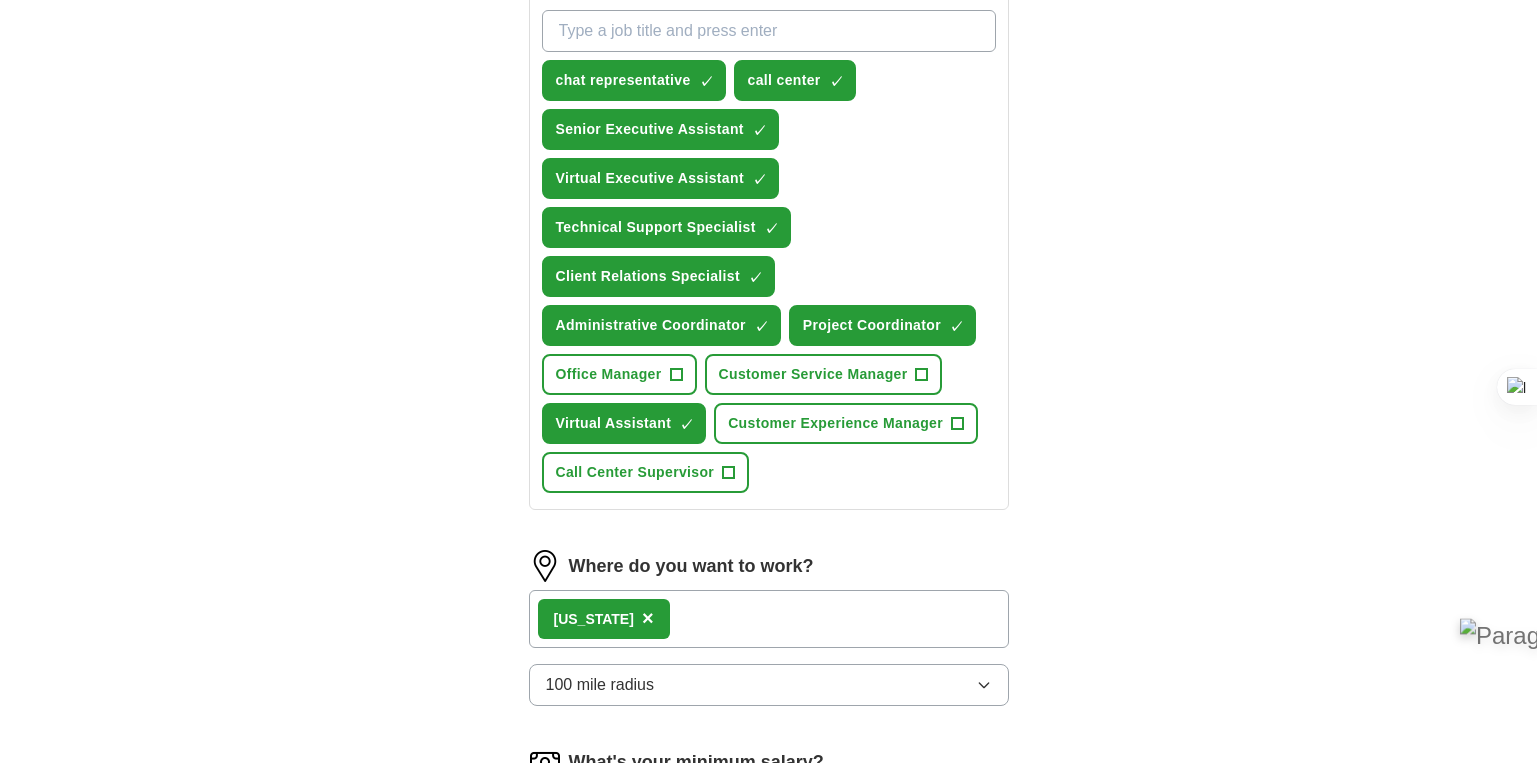 scroll, scrollTop: 741, scrollLeft: 0, axis: vertical 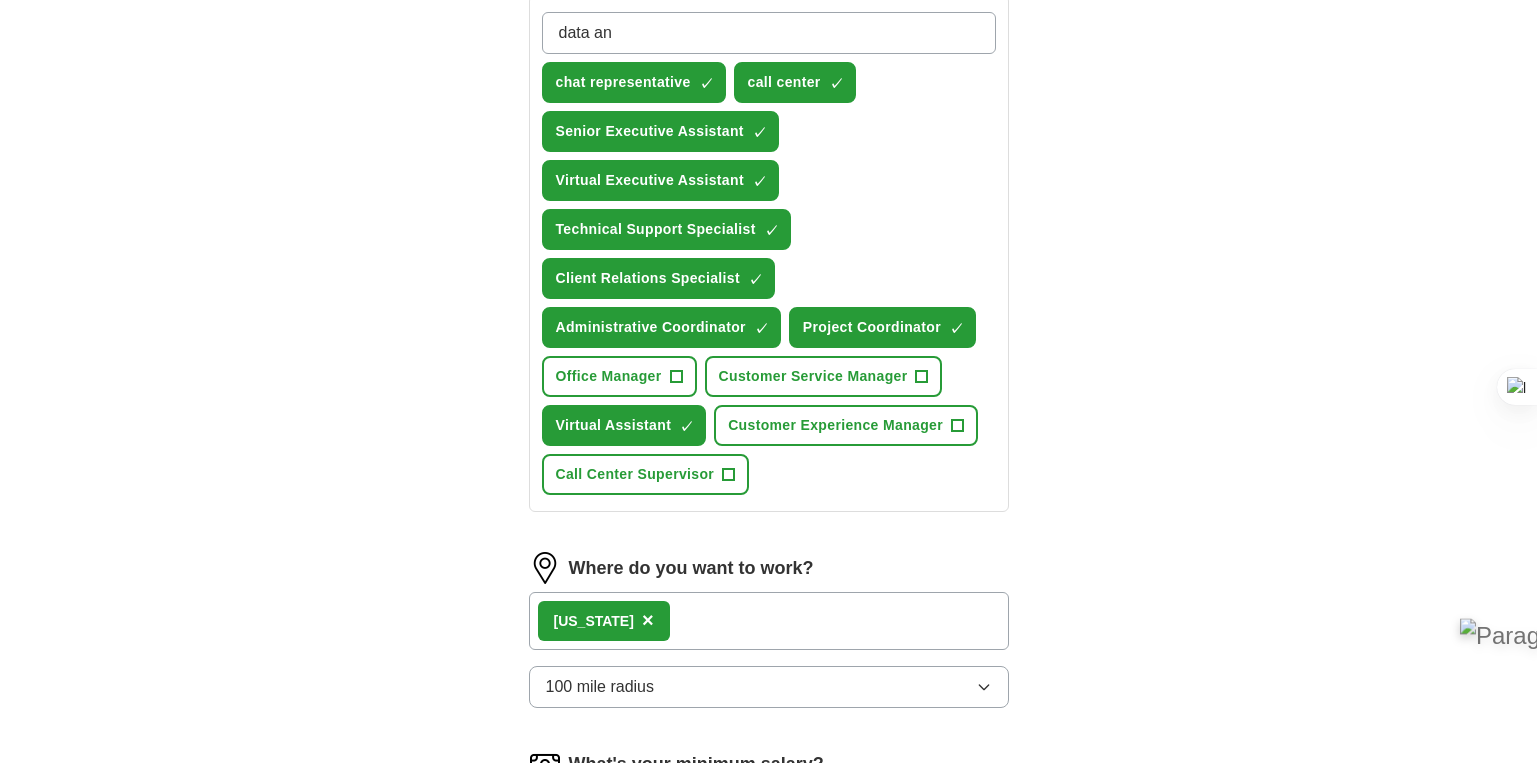 type on "data analysis" 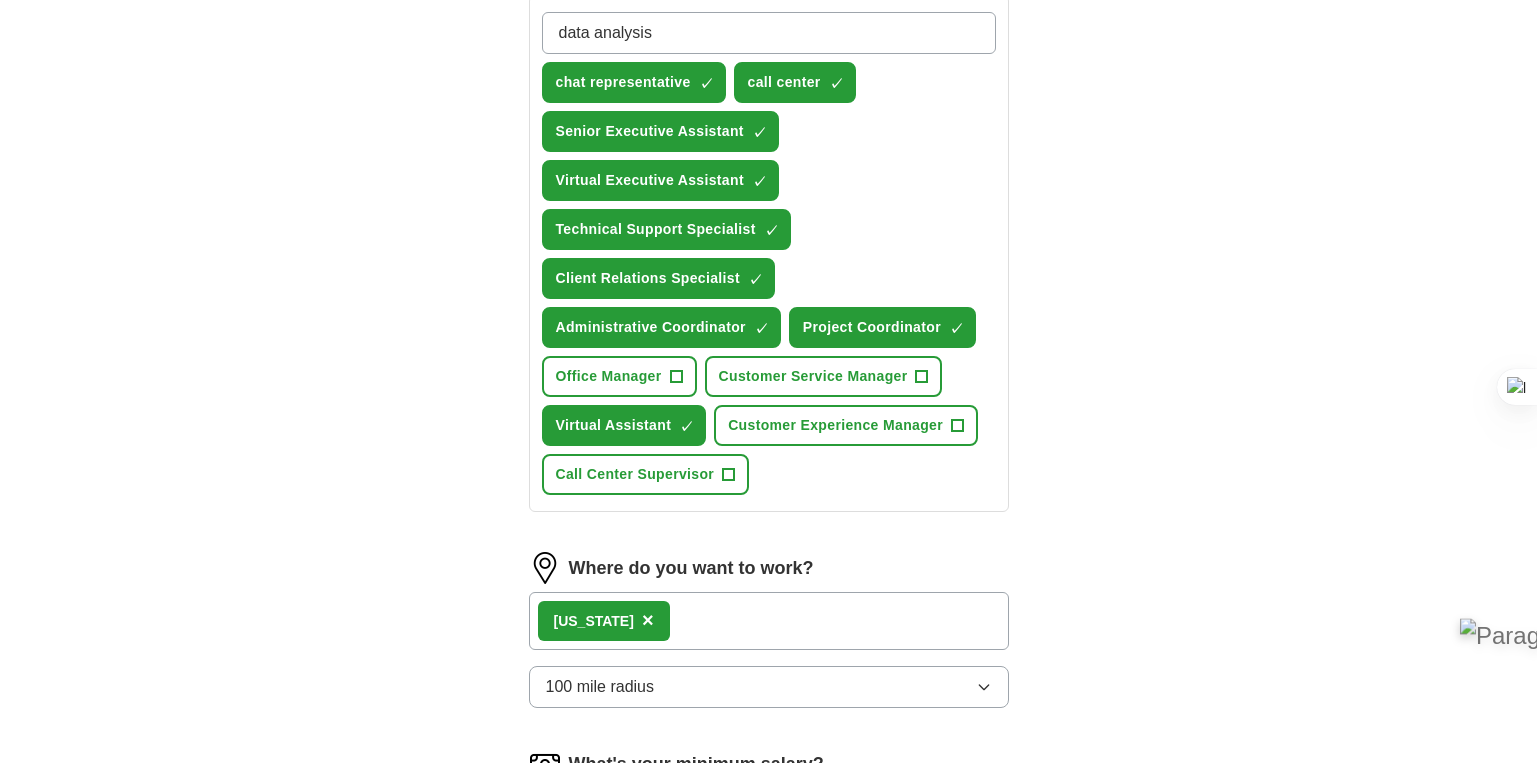 type 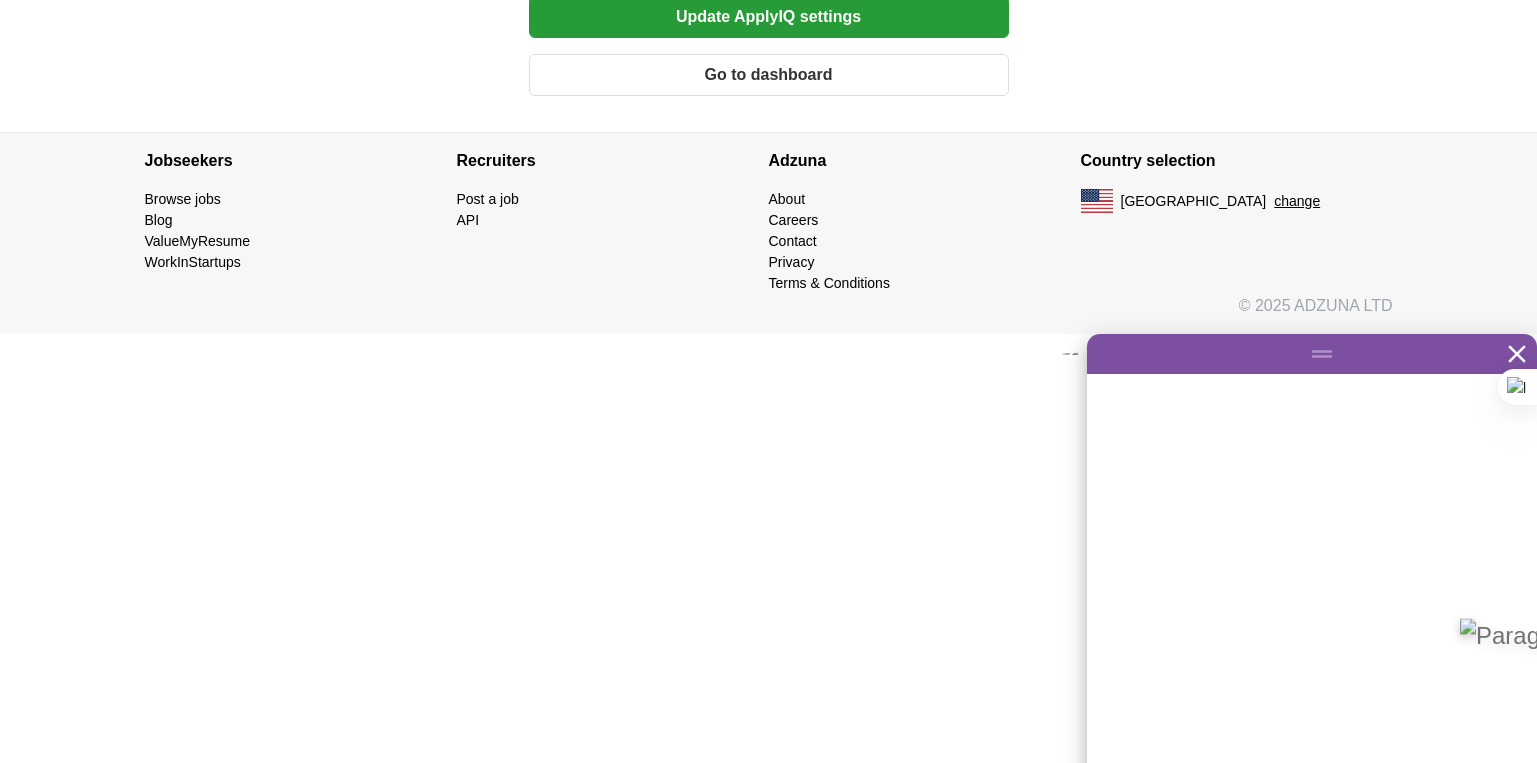 scroll, scrollTop: 2002, scrollLeft: 0, axis: vertical 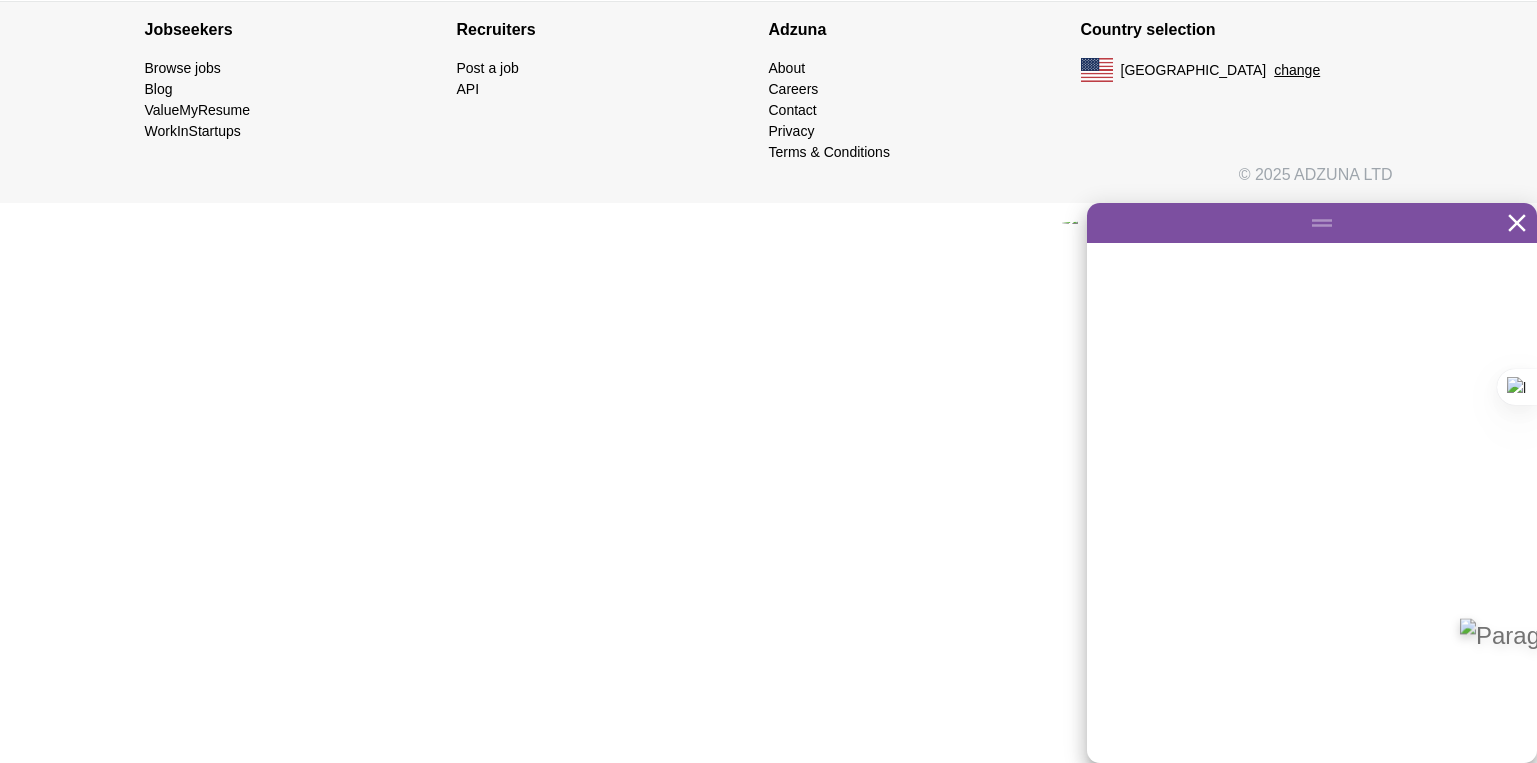 click on "Update ApplyIQ settings" at bounding box center (769, -114) 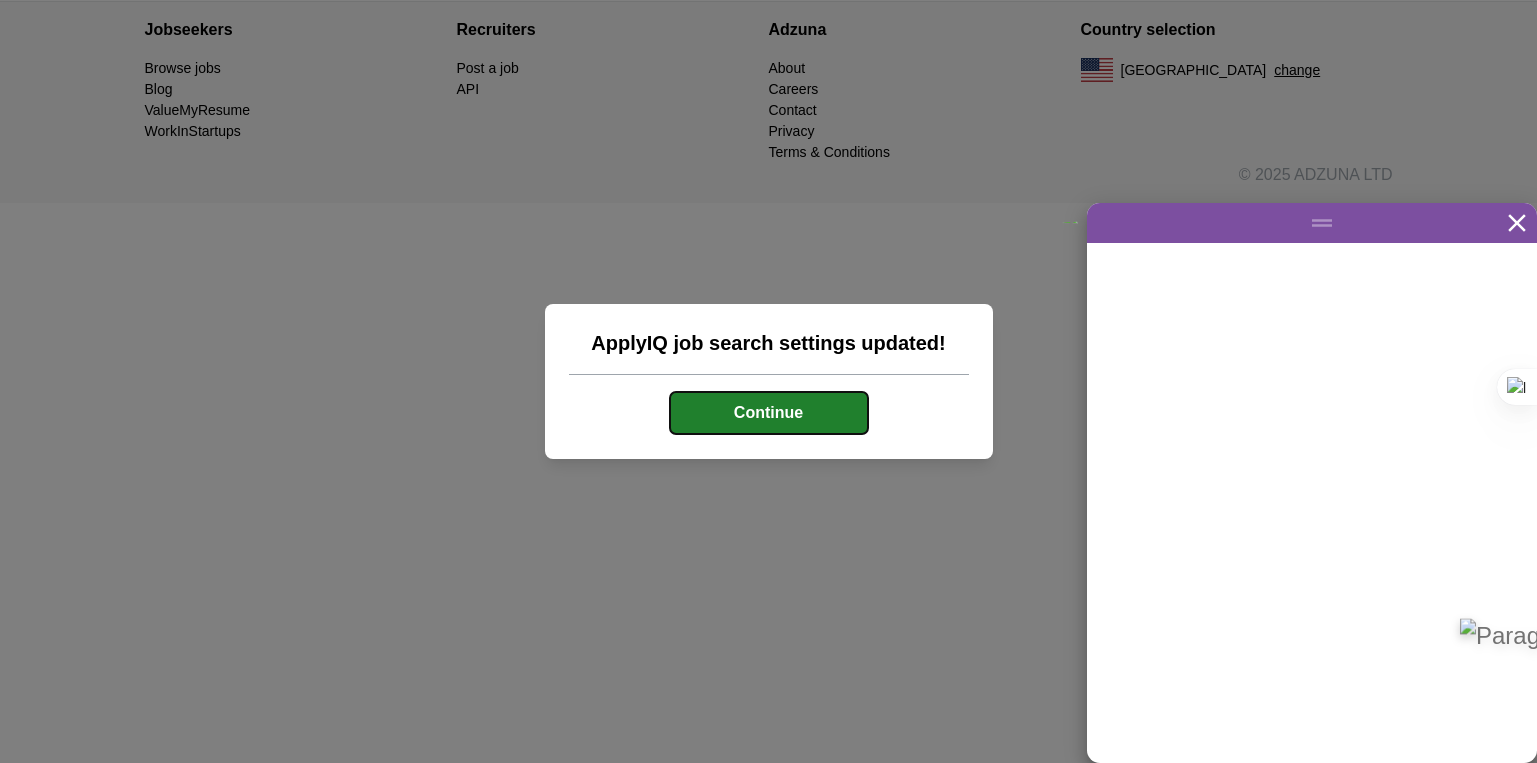 click on "Continue" at bounding box center (769, 413) 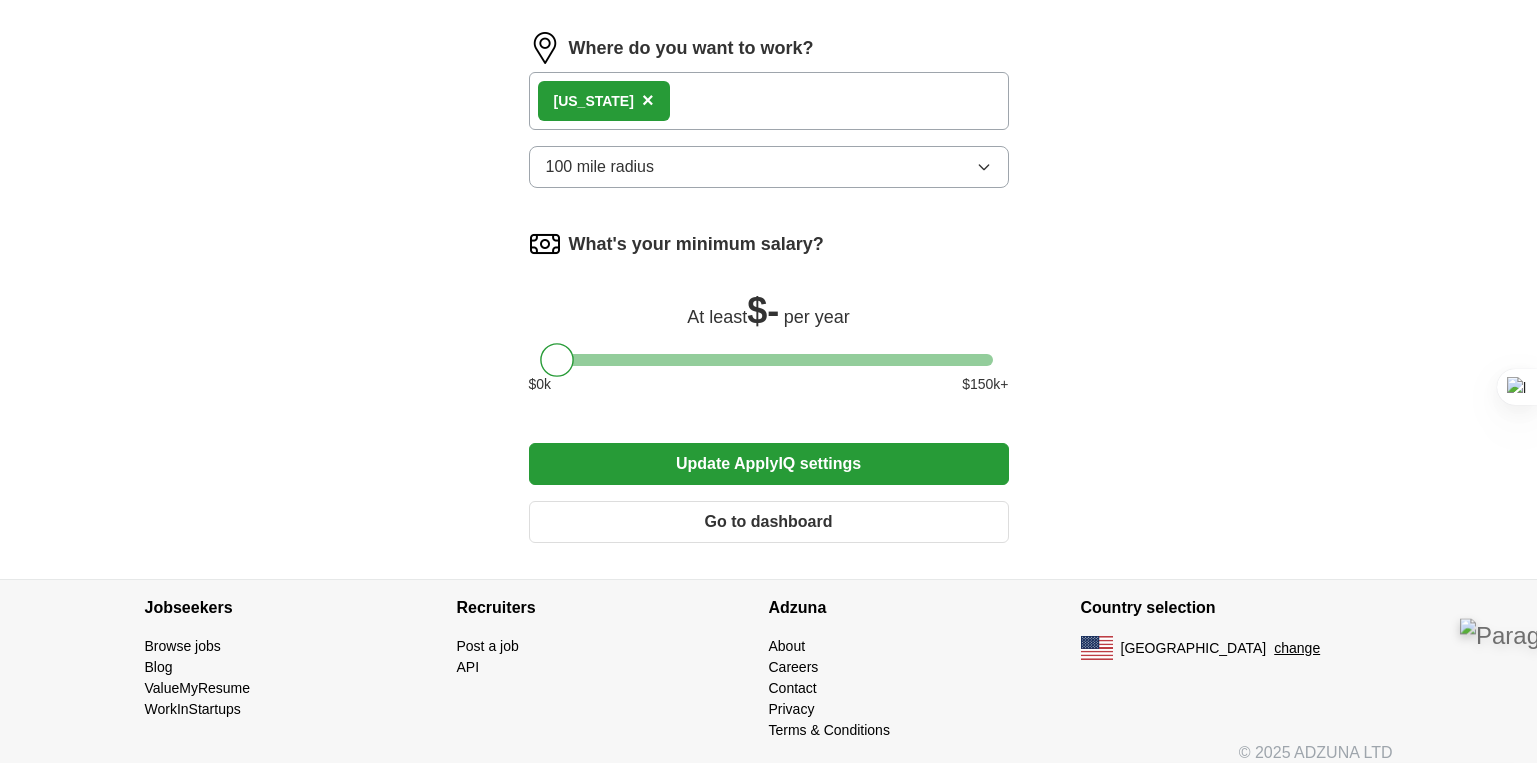 scroll, scrollTop: 900, scrollLeft: 0, axis: vertical 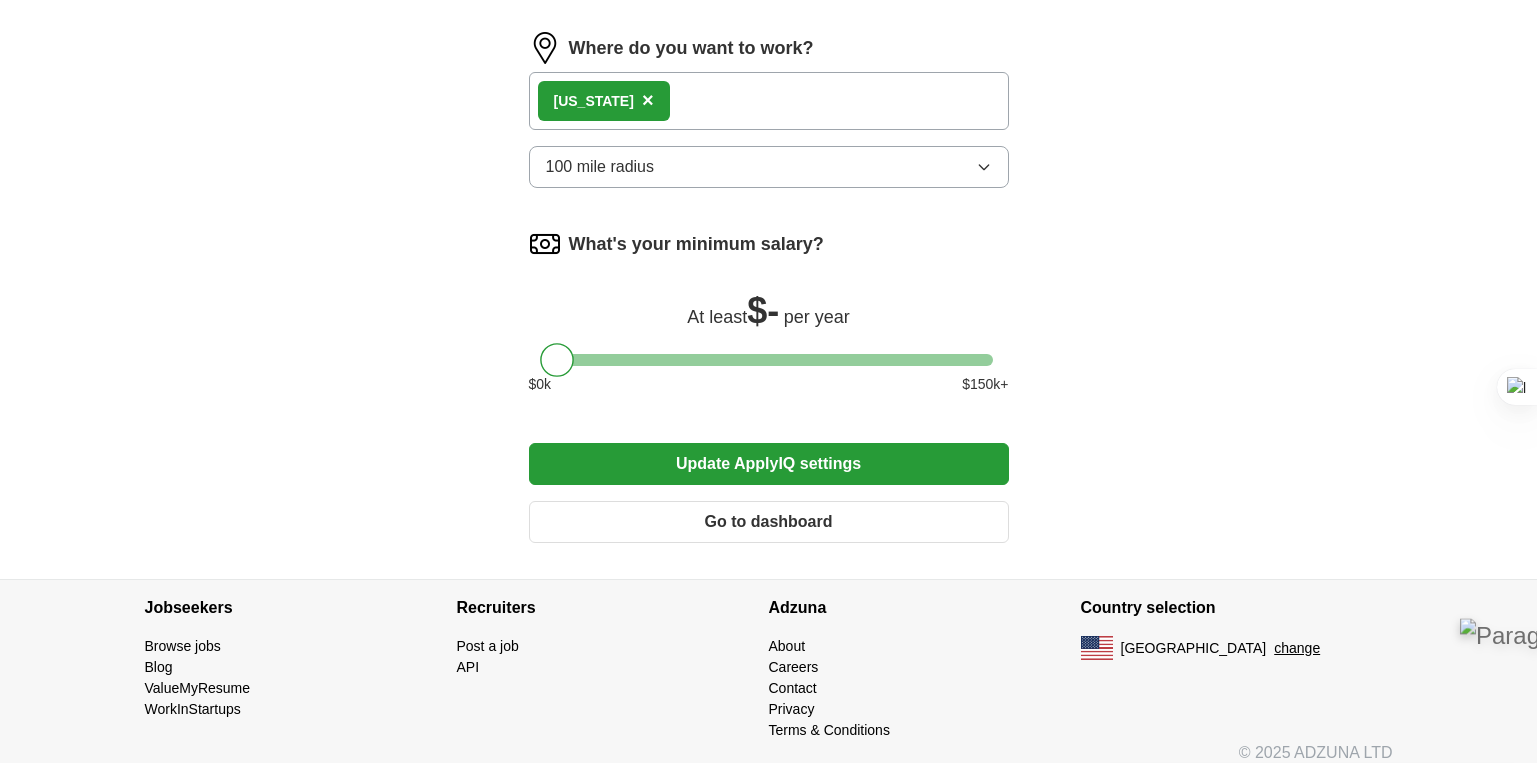 click on "What job are you looking for?" at bounding box center [769, -126] 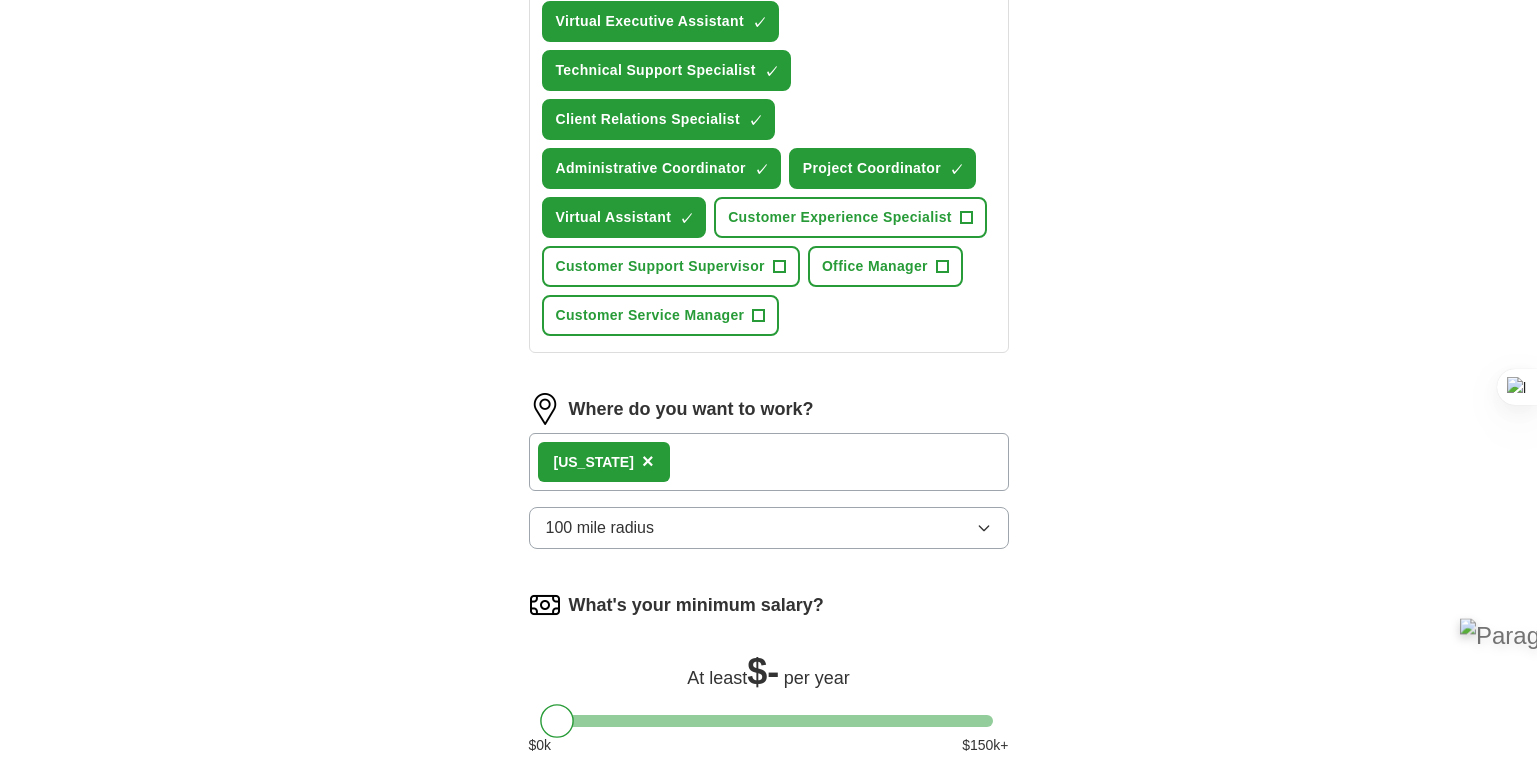 type on "live chat operator" 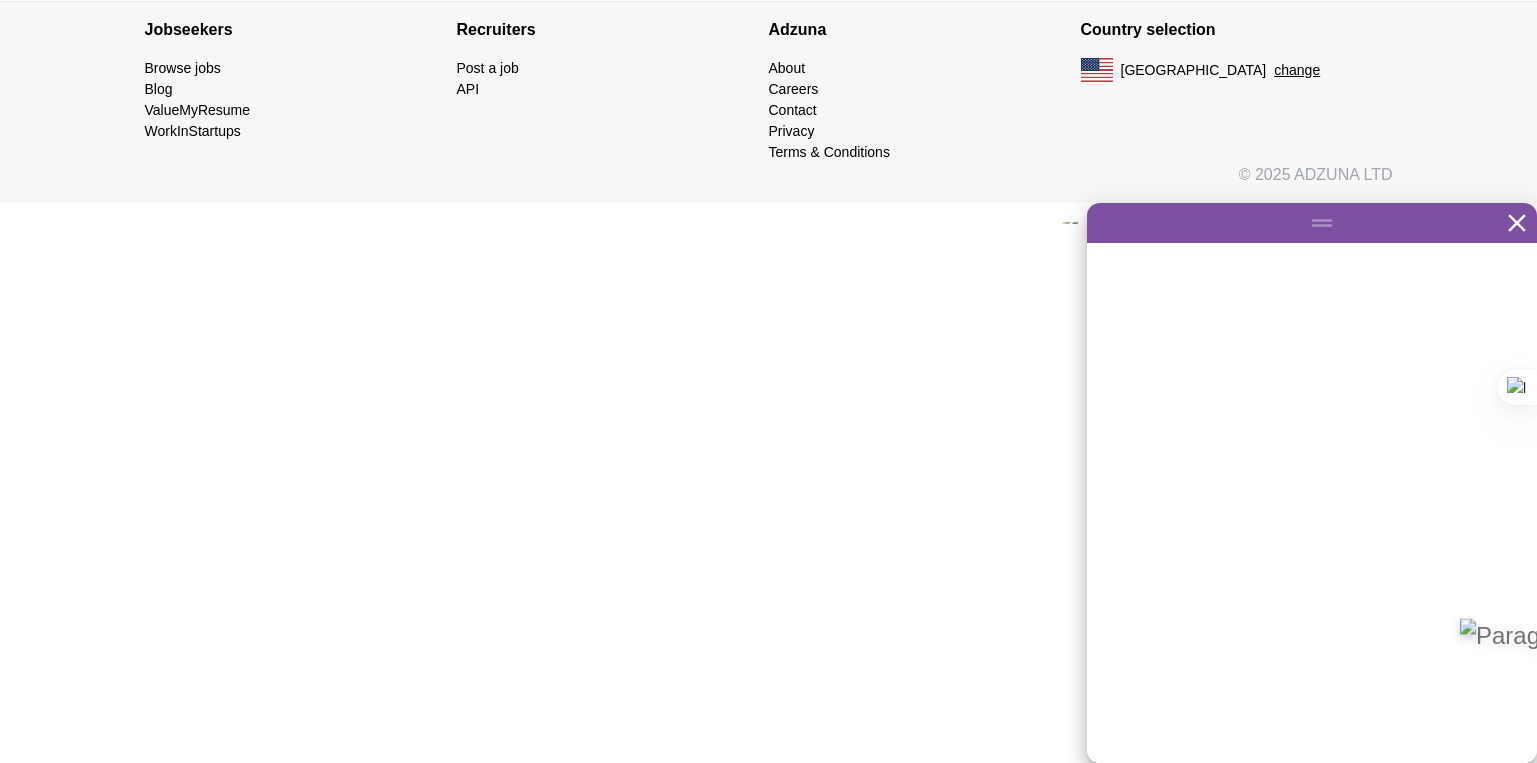 scroll, scrollTop: 2062, scrollLeft: 0, axis: vertical 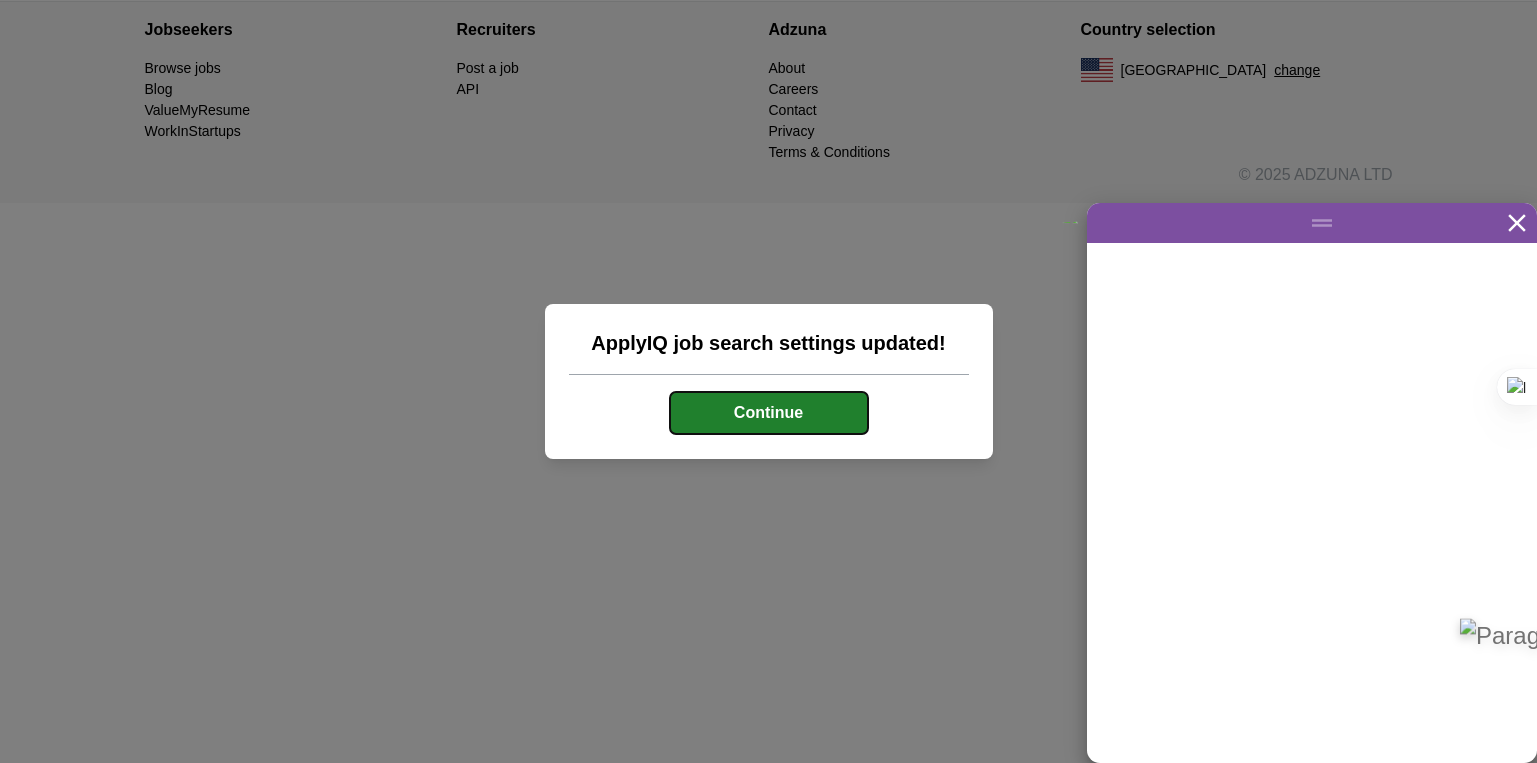 click on "Continue" at bounding box center (769, 413) 